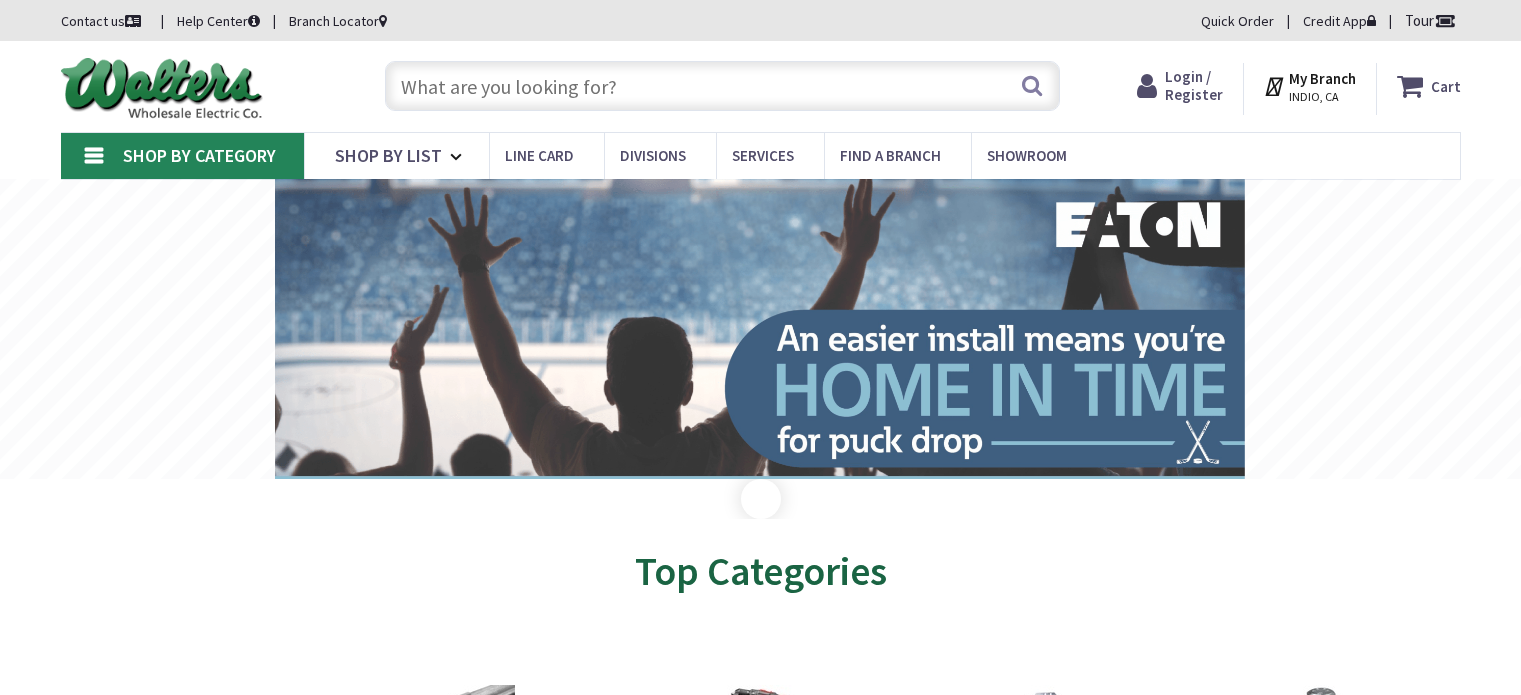 scroll, scrollTop: 0, scrollLeft: 0, axis: both 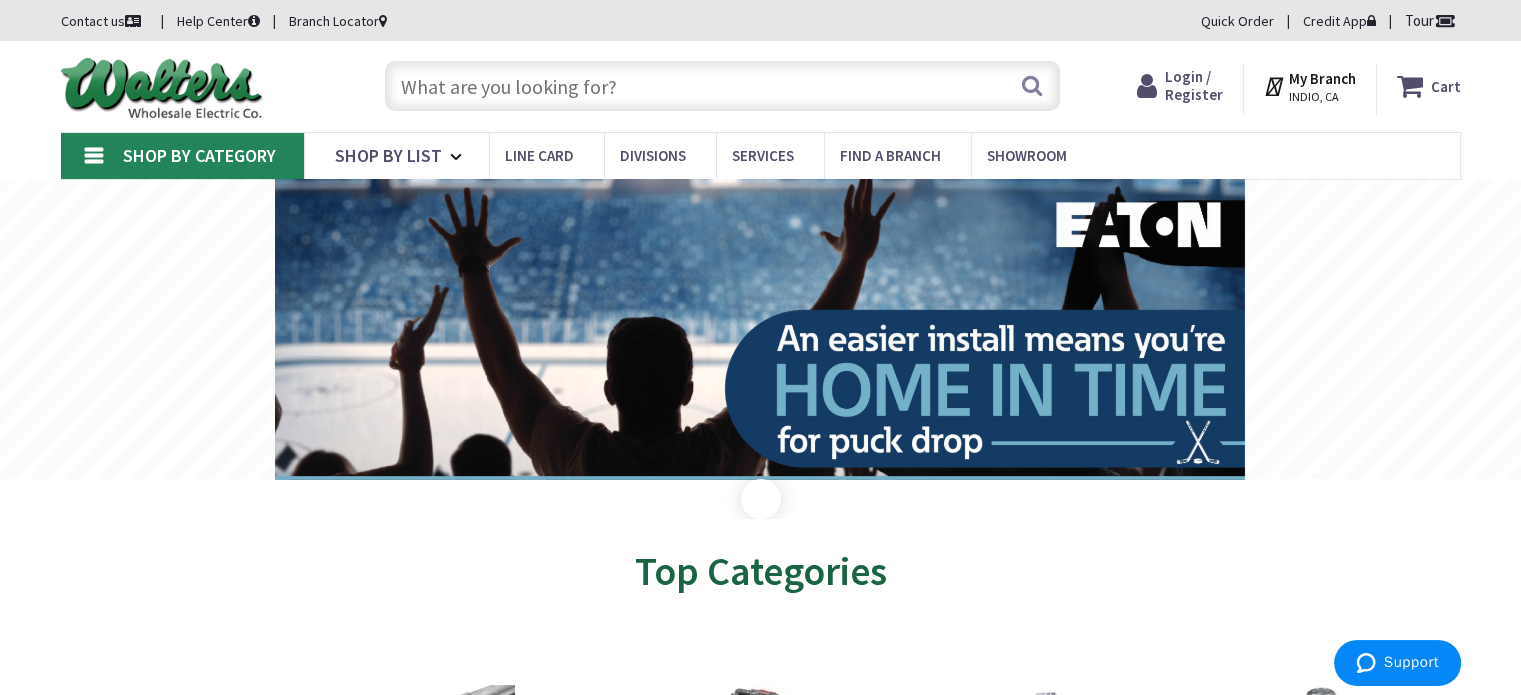 click on "Login / Register" at bounding box center [1194, 85] 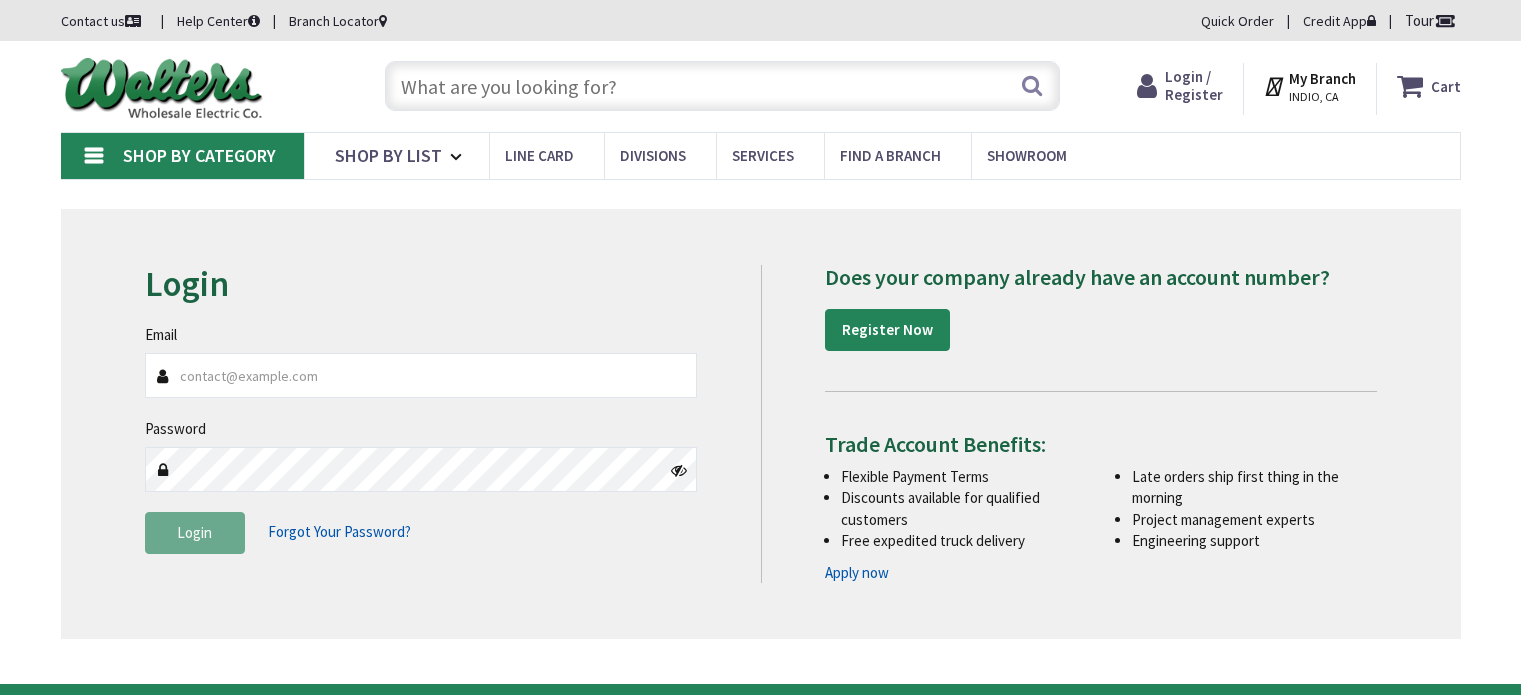 scroll, scrollTop: 0, scrollLeft: 0, axis: both 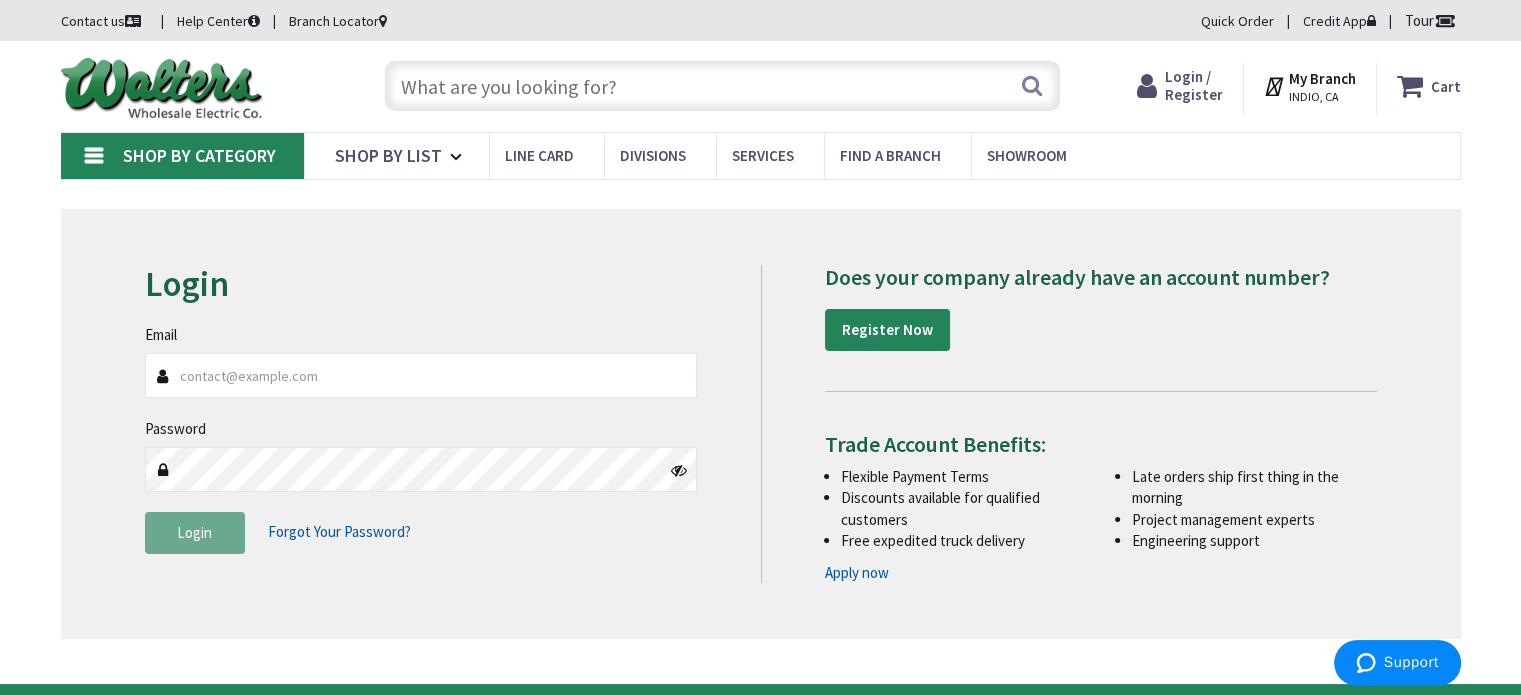 click on "Email" at bounding box center (421, 375) 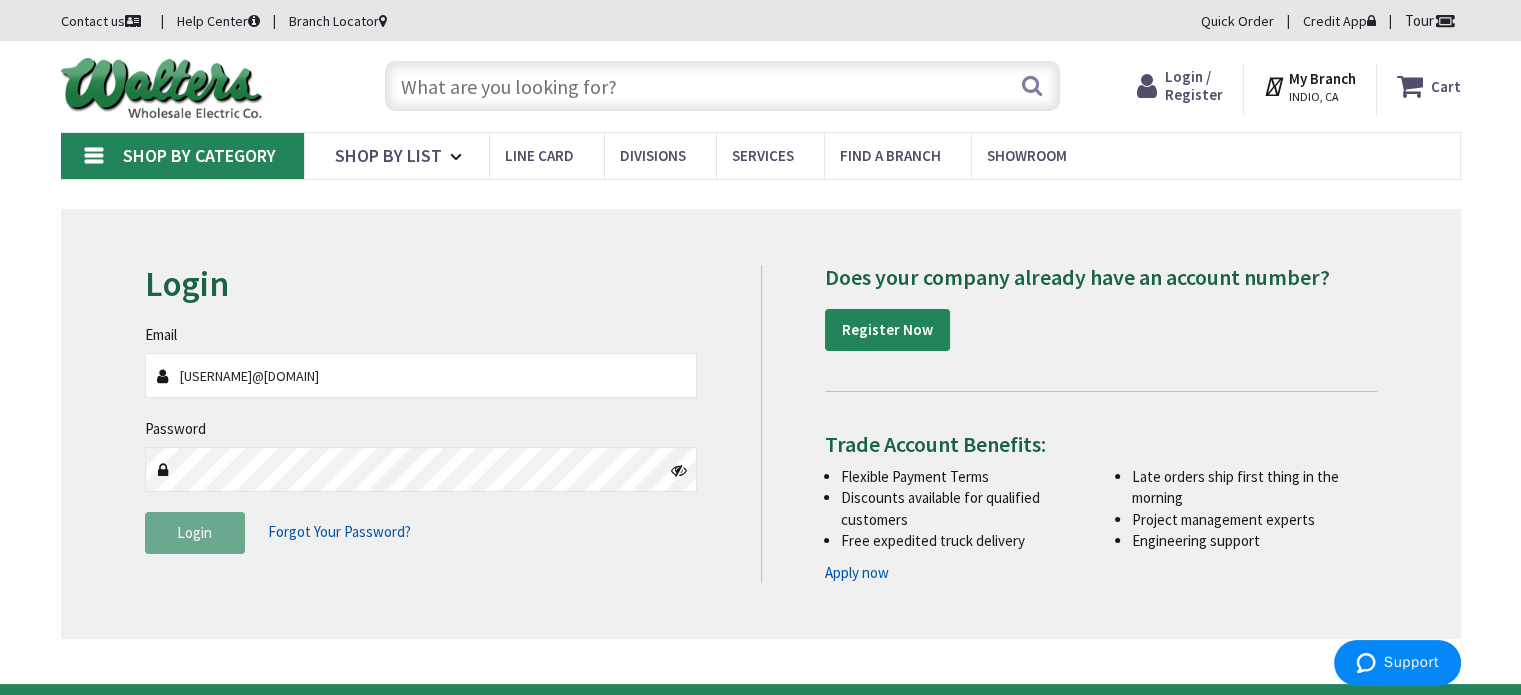 type on "[EMAIL]" 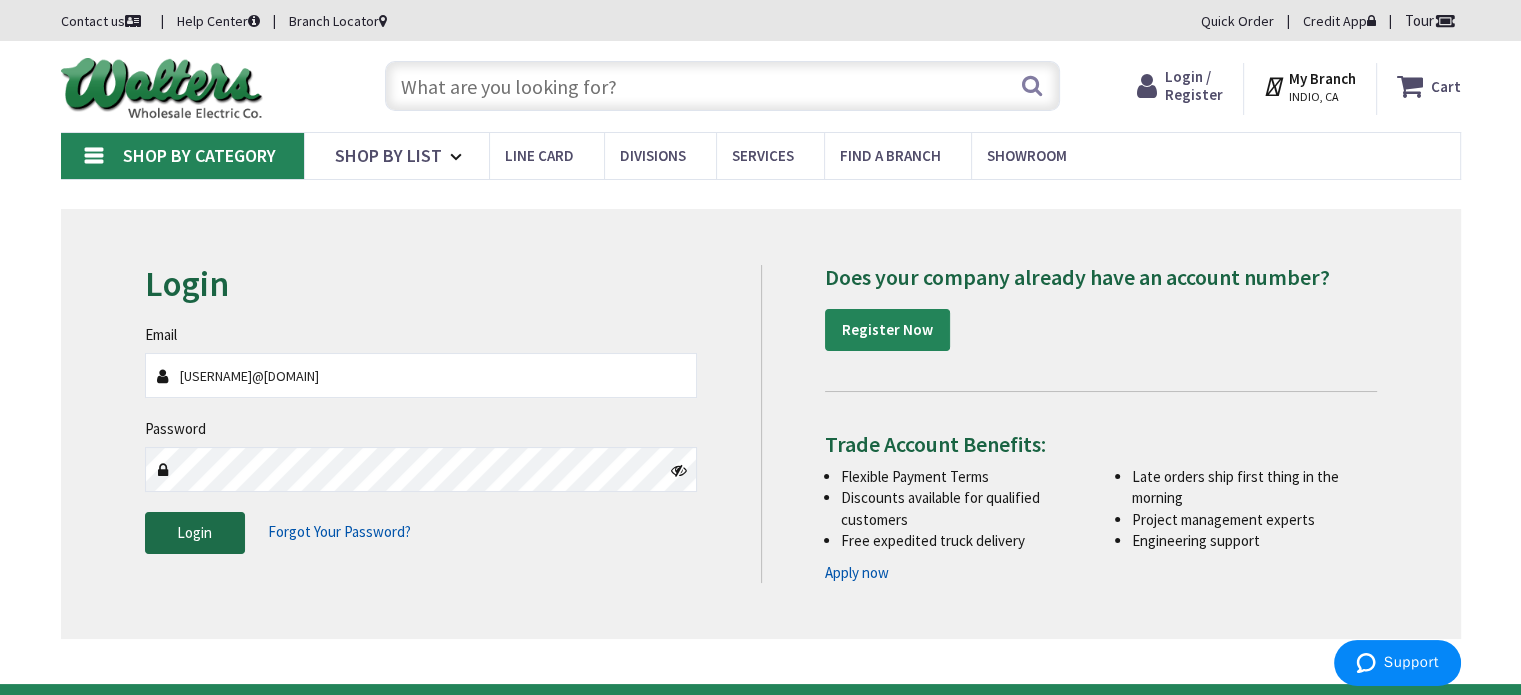 click on "Login" at bounding box center [195, 533] 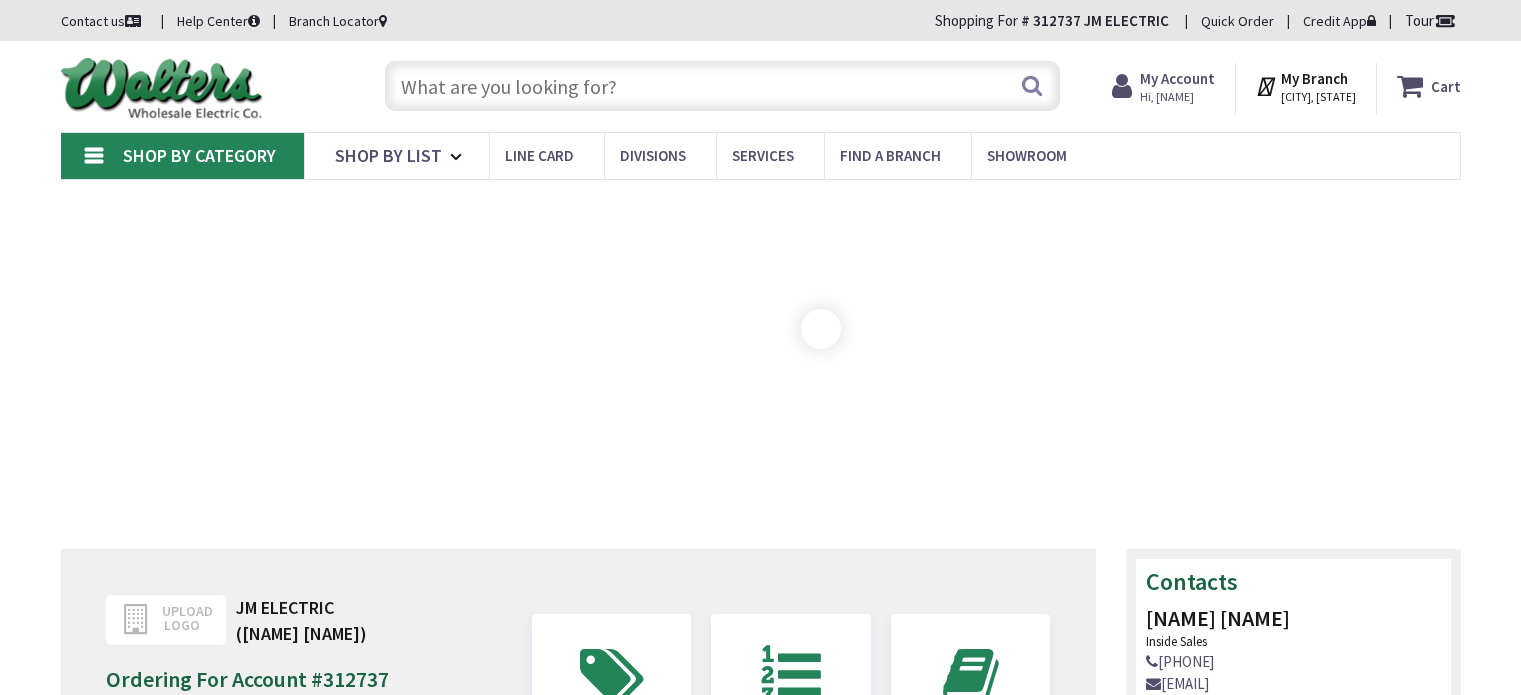 scroll, scrollTop: 0, scrollLeft: 0, axis: both 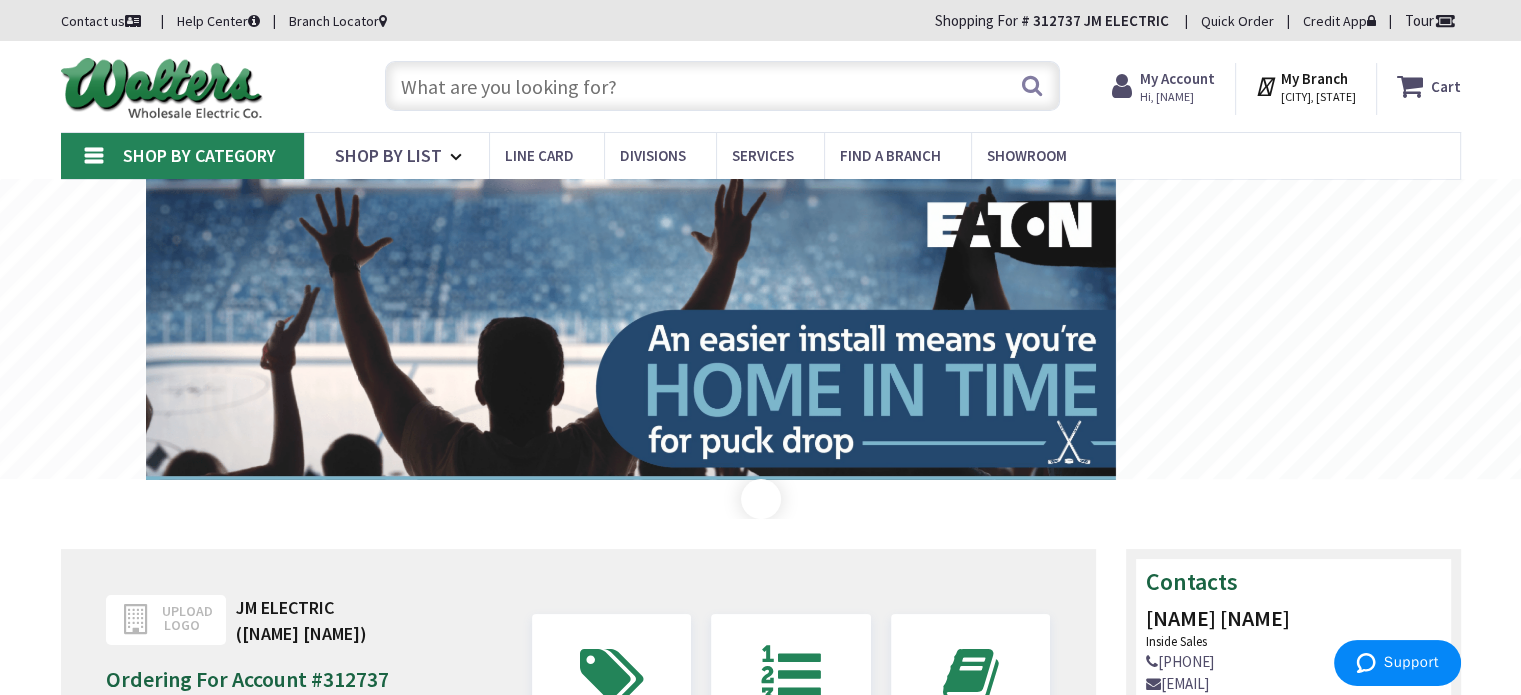 click on "My Account" at bounding box center (1177, 78) 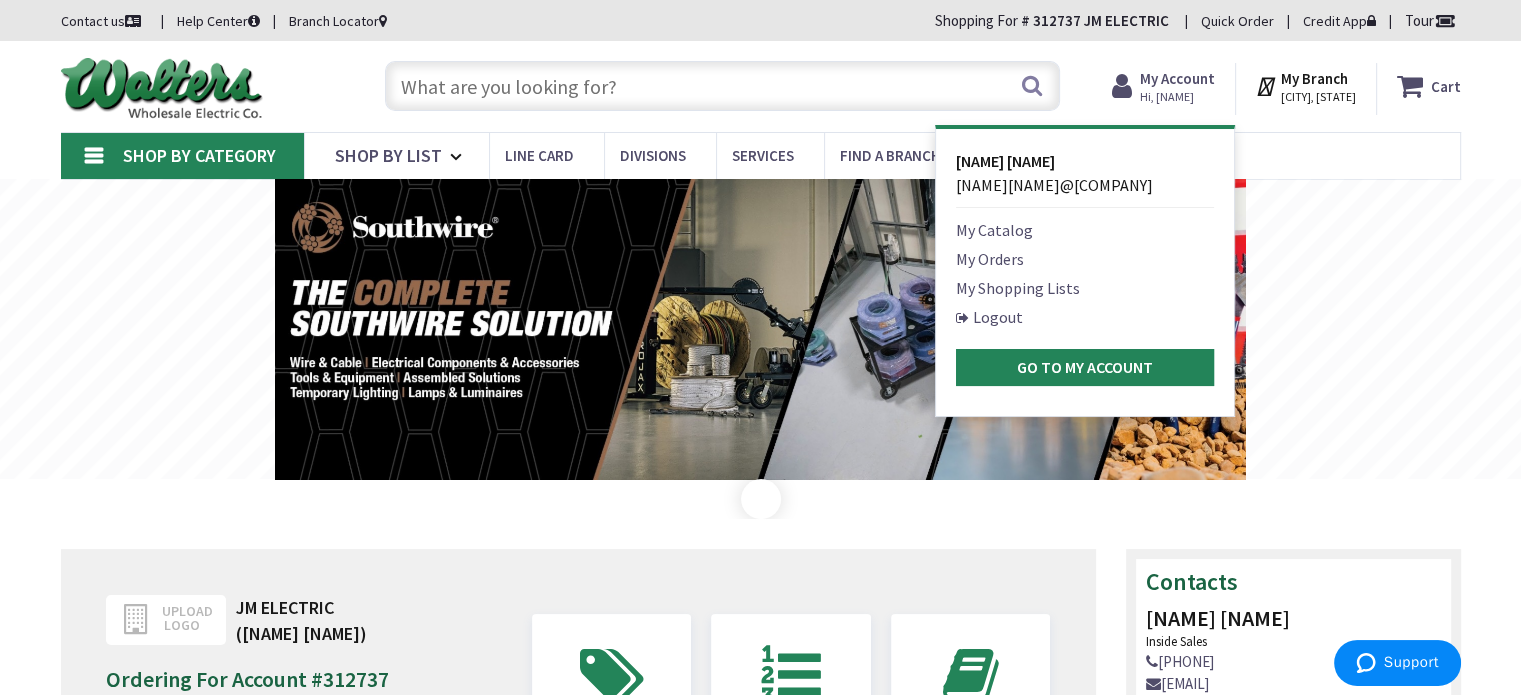 click on "My Orders" at bounding box center (990, 259) 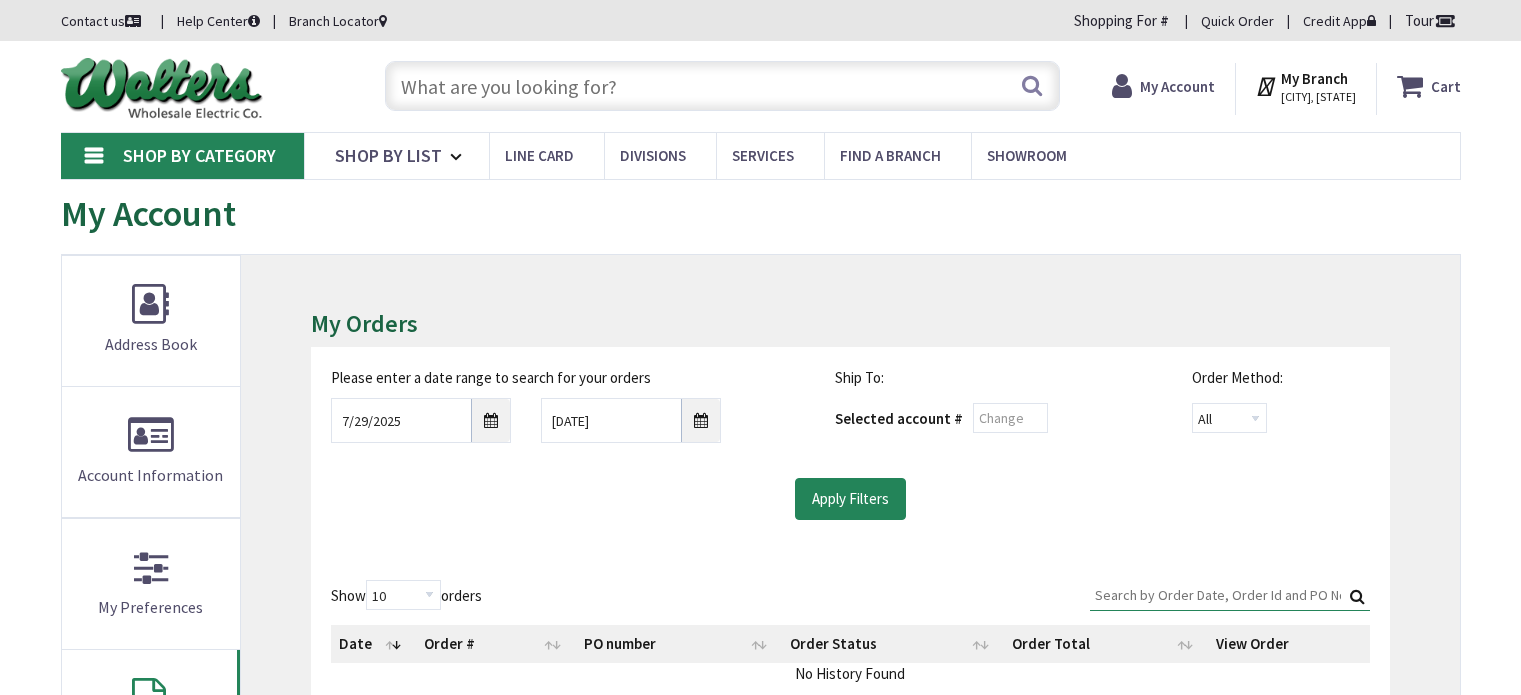 scroll, scrollTop: 0, scrollLeft: 0, axis: both 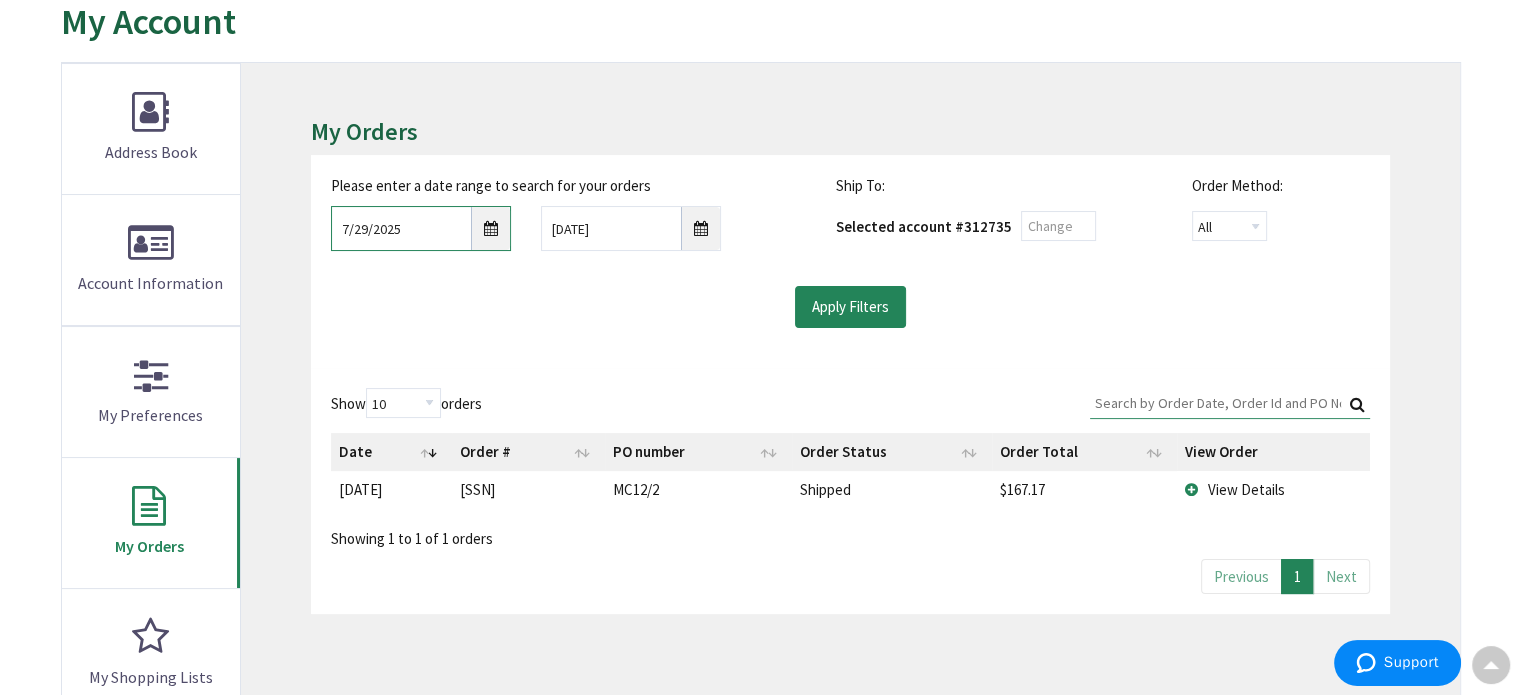 click on "7/29/2025" at bounding box center (421, 228) 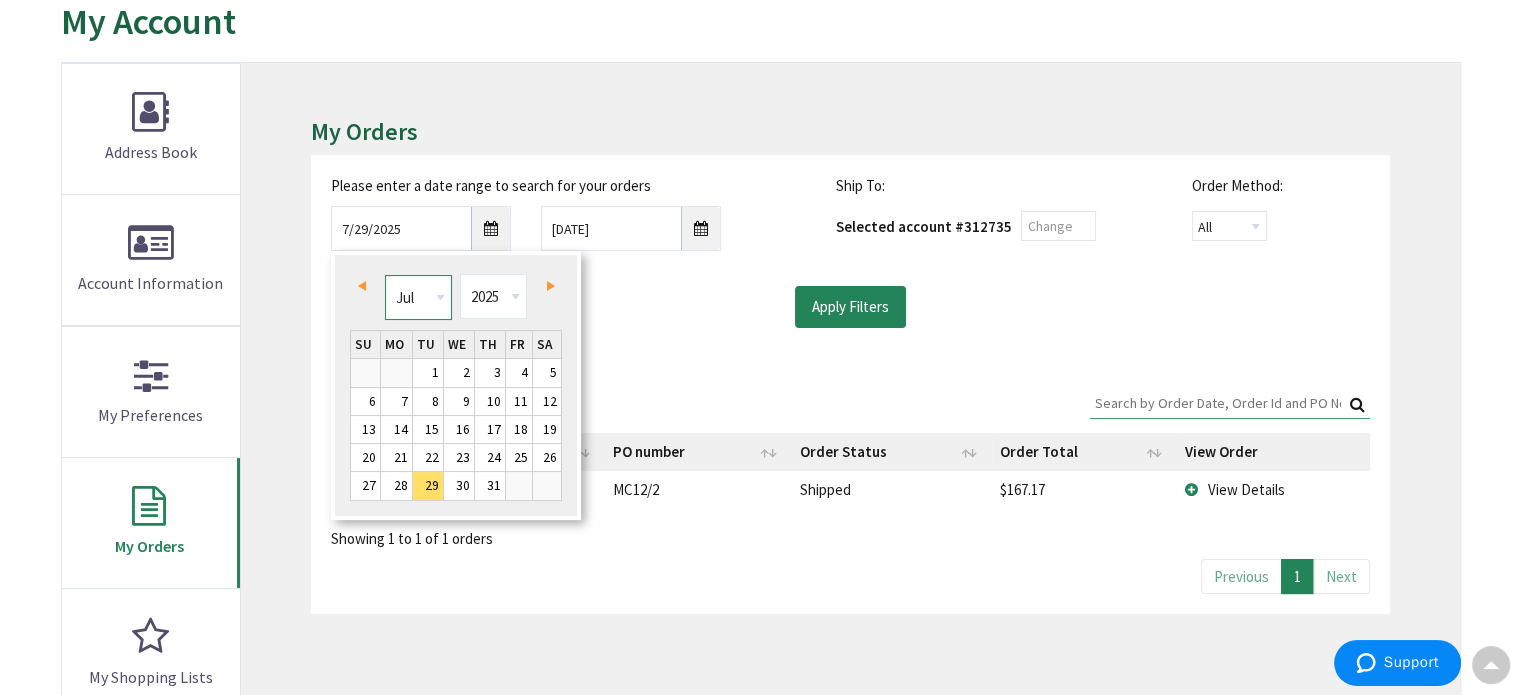 click on "Jan Feb Mar Apr May Jun Jul Aug Sep Oct Nov Dec" at bounding box center (418, 297) 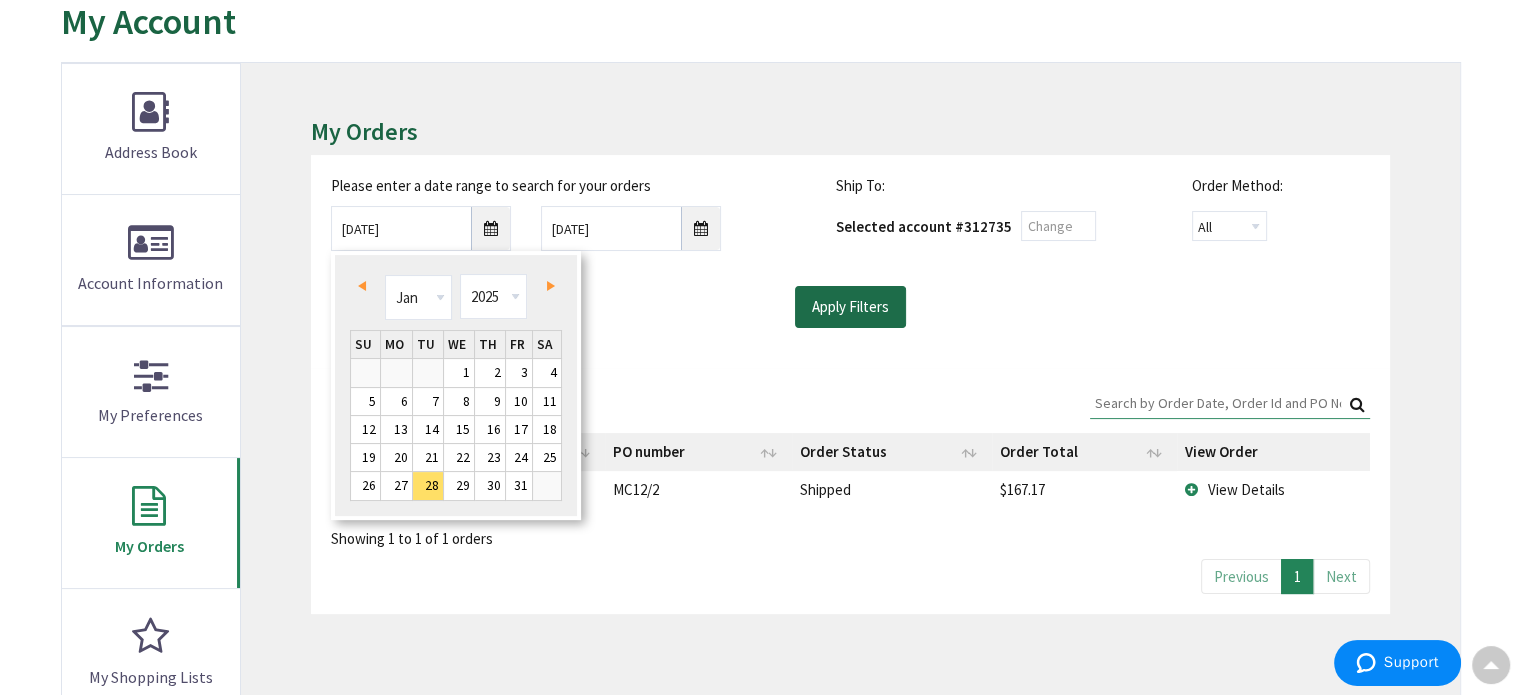click on "Apply Filters" at bounding box center (850, 307) 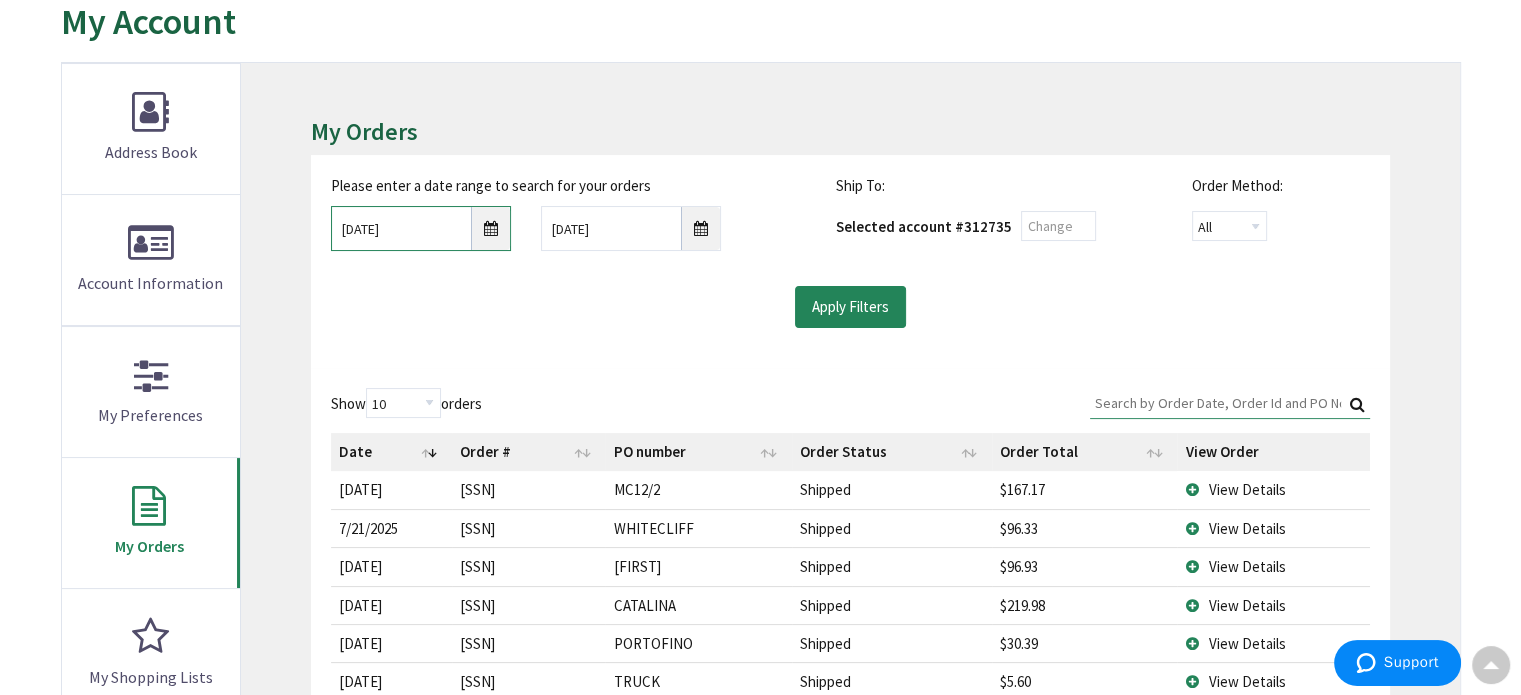 click on "01/28/2025" at bounding box center [421, 228] 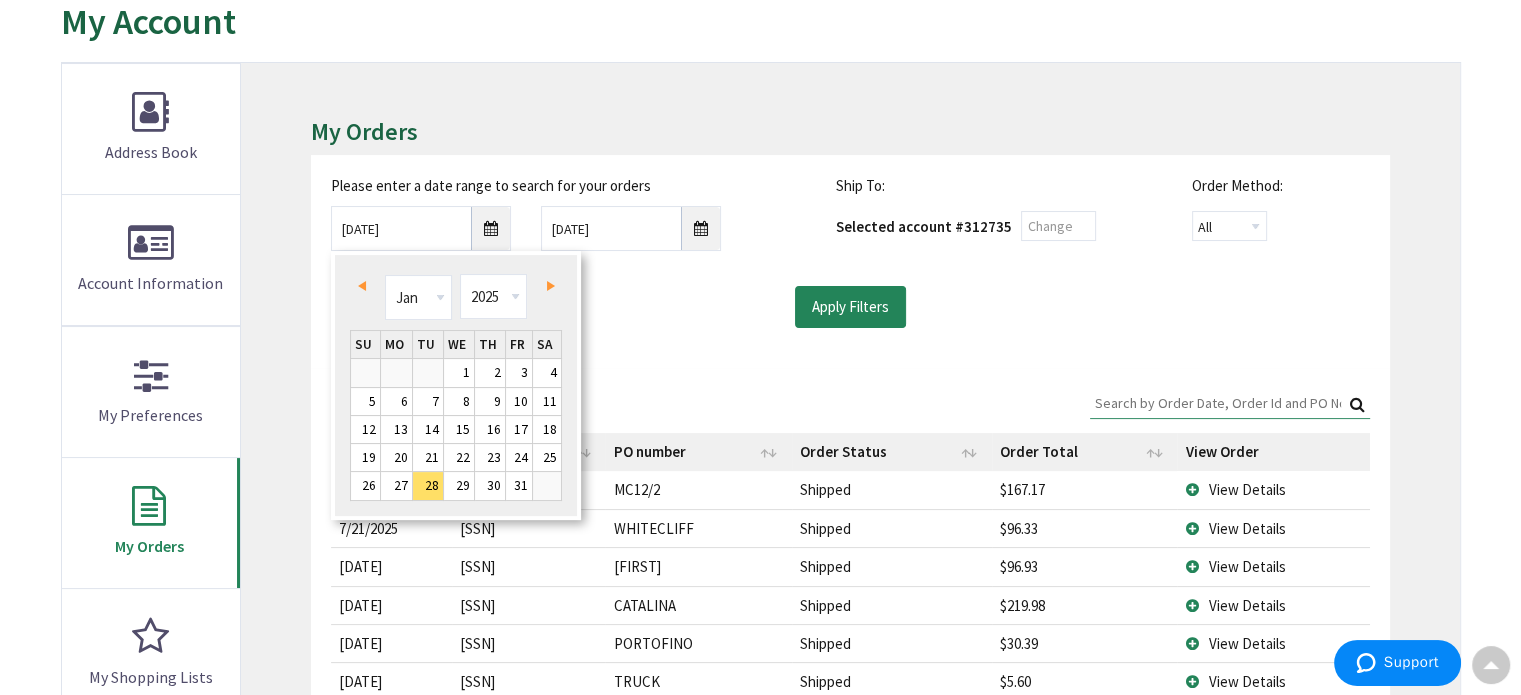 click on "1" at bounding box center (459, 372) 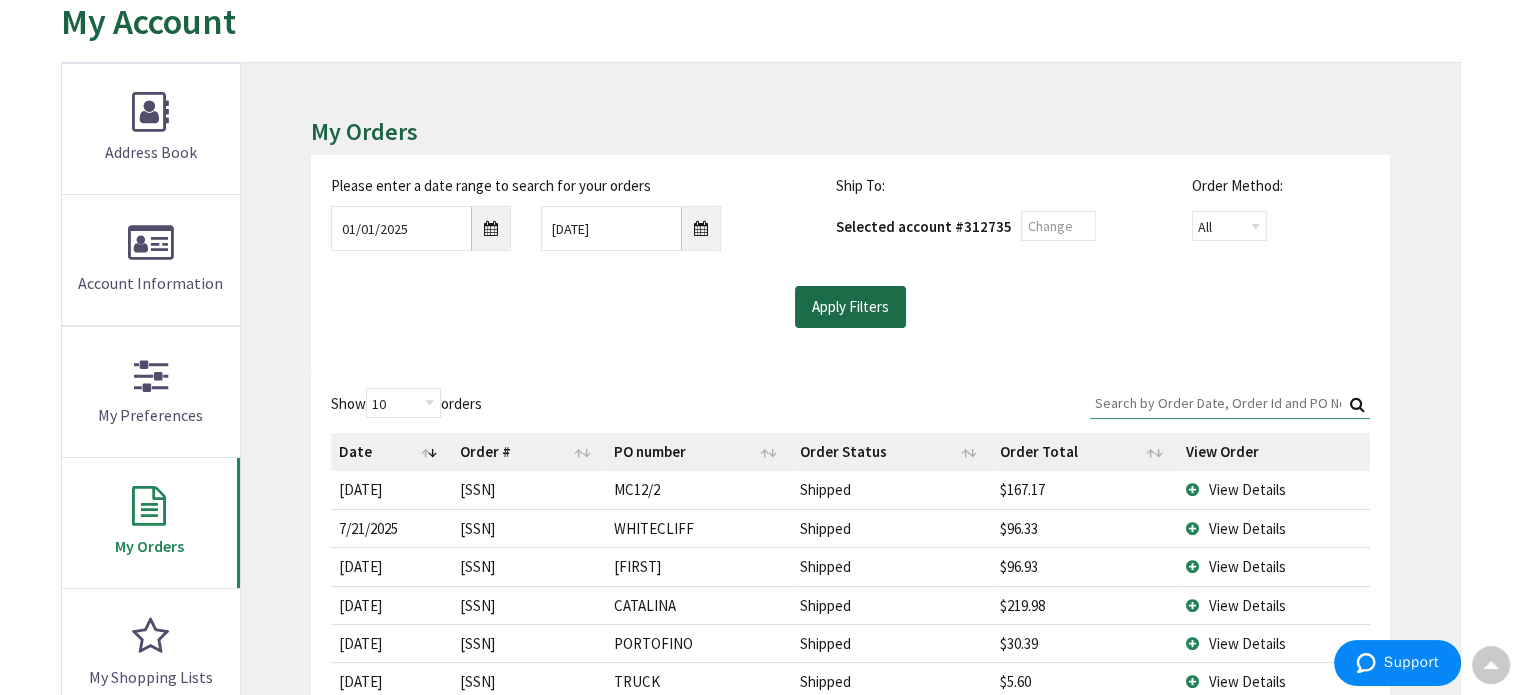 click on "Apply Filters" at bounding box center [850, 307] 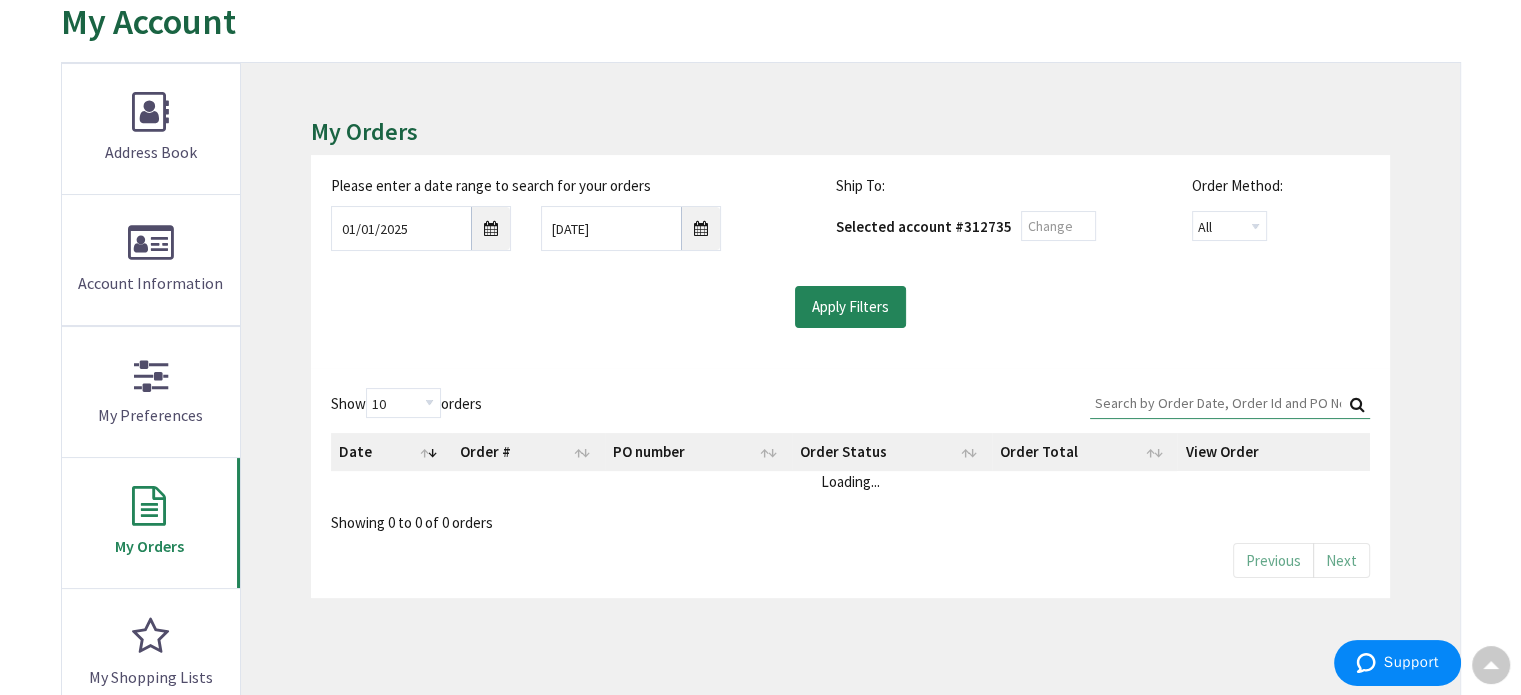 click on "My Orders
Please enter a date range to search for your orders
01/01/2025
8/5/2025
Ship To:
Selected account #  312735
Order Method:
All Offline Online Apply Filters" at bounding box center (850, 522) 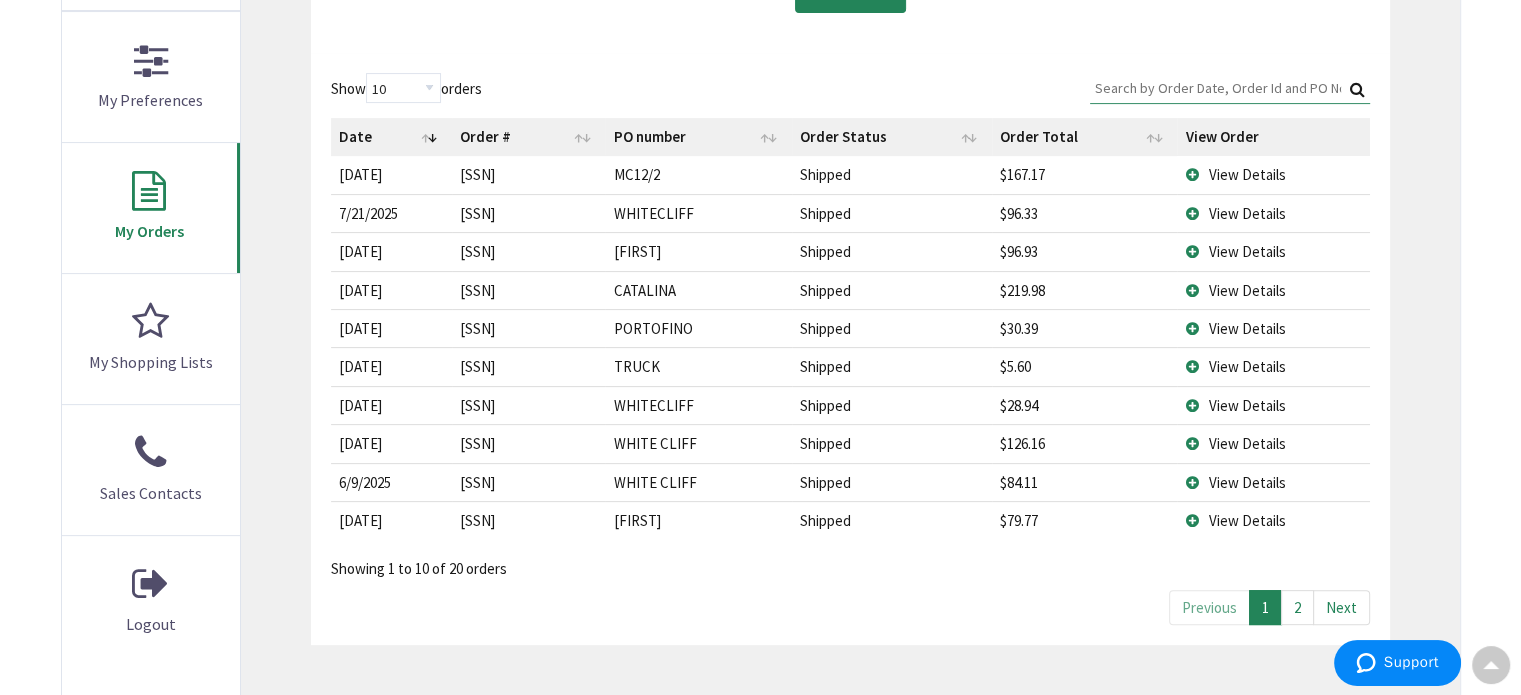 scroll, scrollTop: 508, scrollLeft: 0, axis: vertical 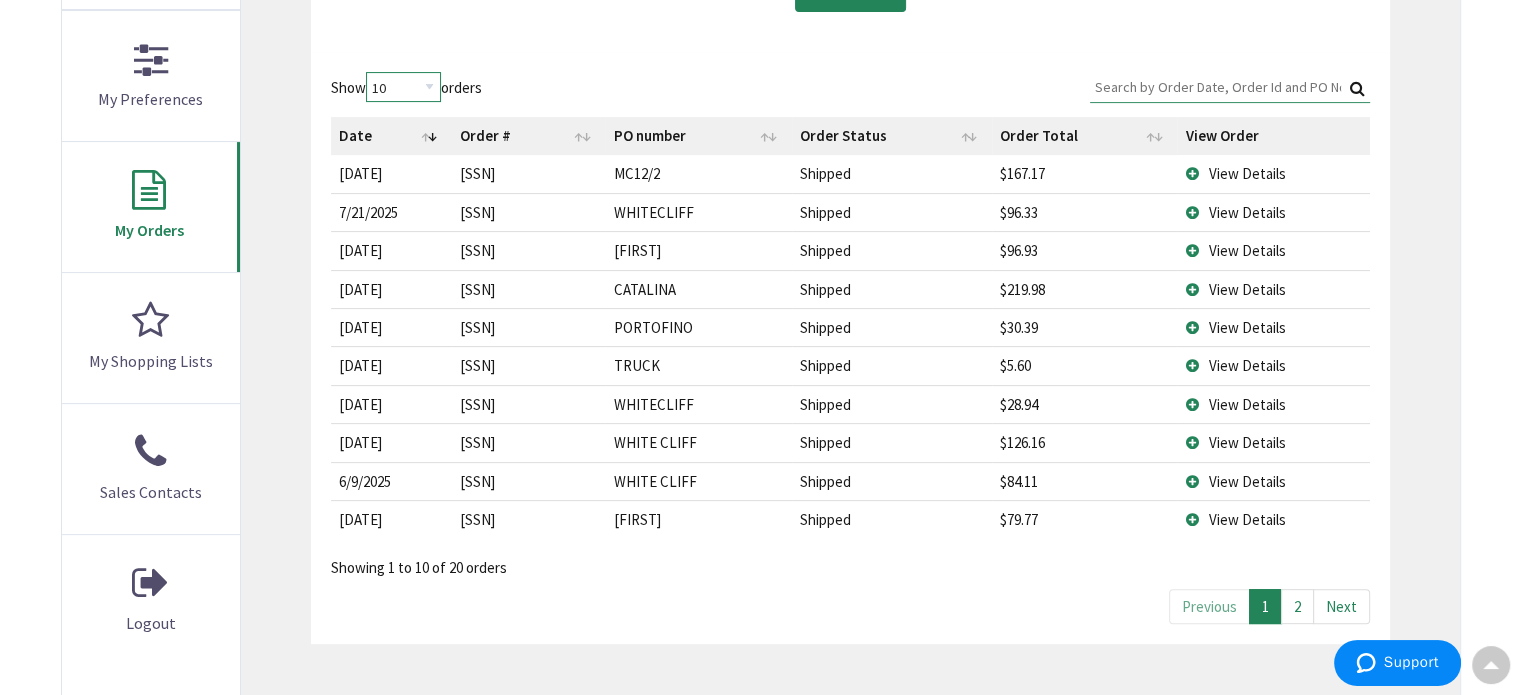click on "10 25 50 100" at bounding box center [403, 87] 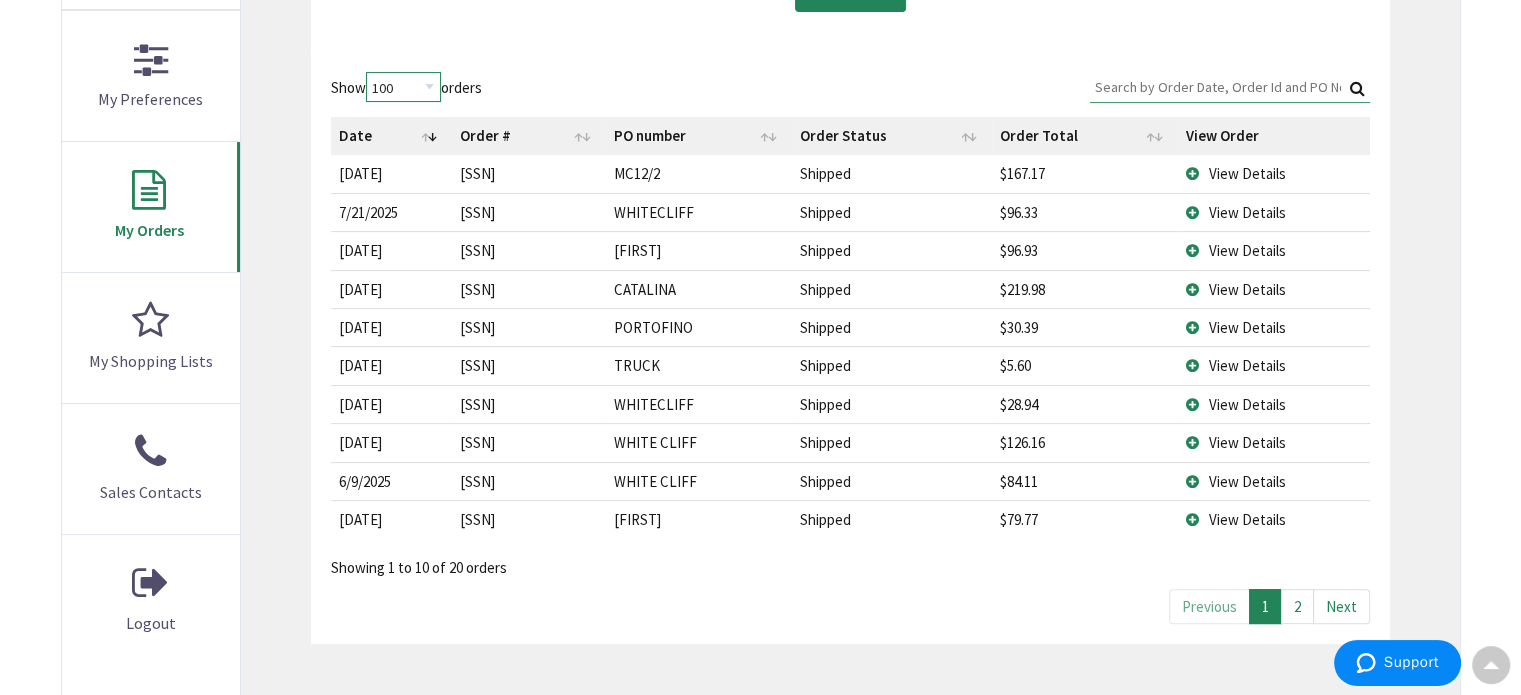click on "10 25 50 100" at bounding box center [403, 87] 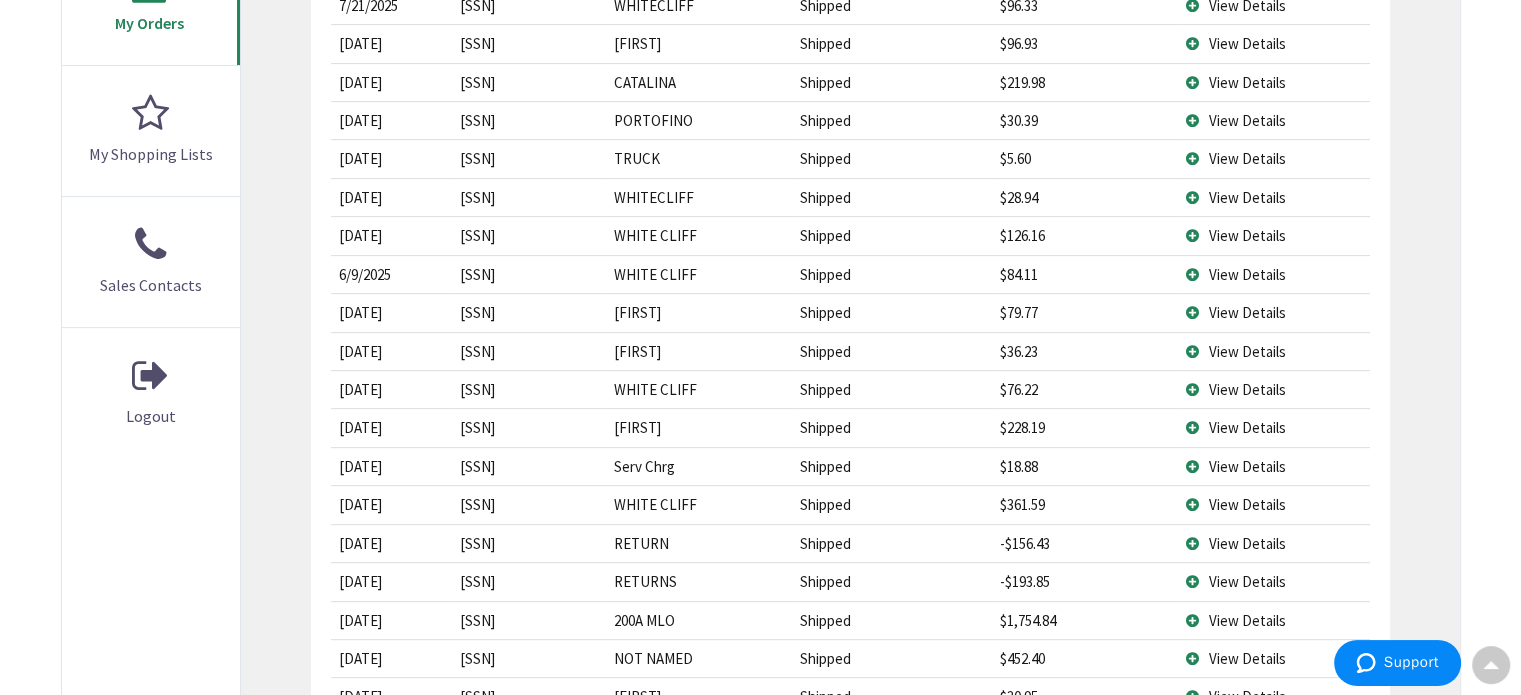 scroll, scrollTop: 714, scrollLeft: 0, axis: vertical 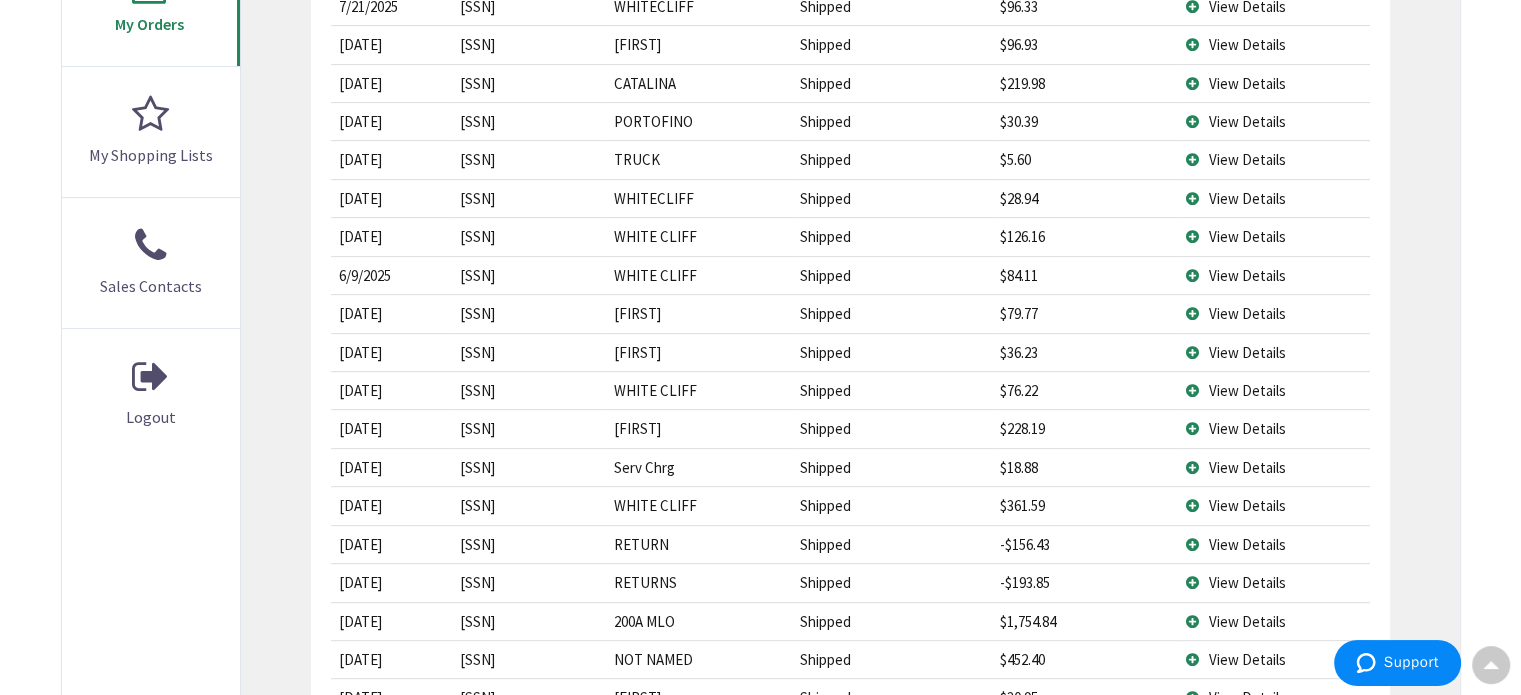 click on "View Details" at bounding box center (1246, 505) 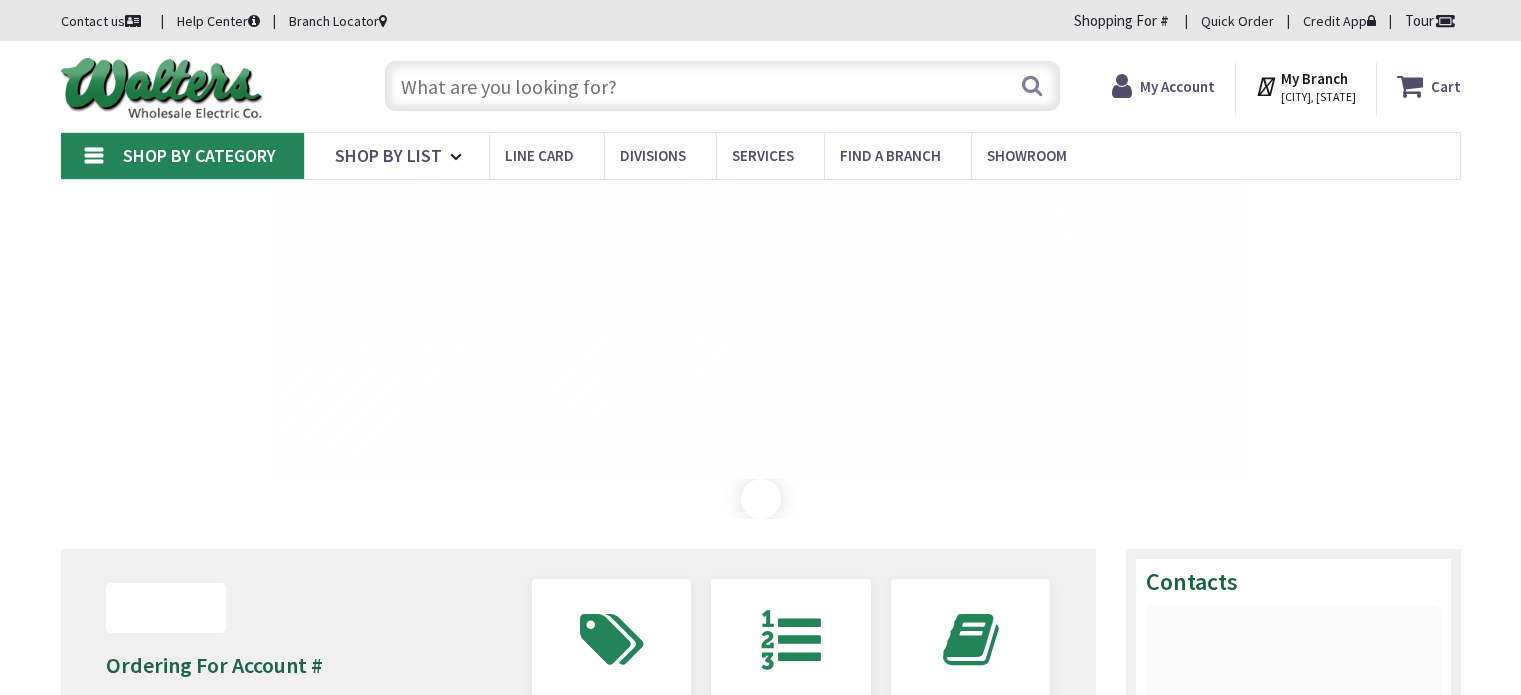 scroll, scrollTop: 0, scrollLeft: 0, axis: both 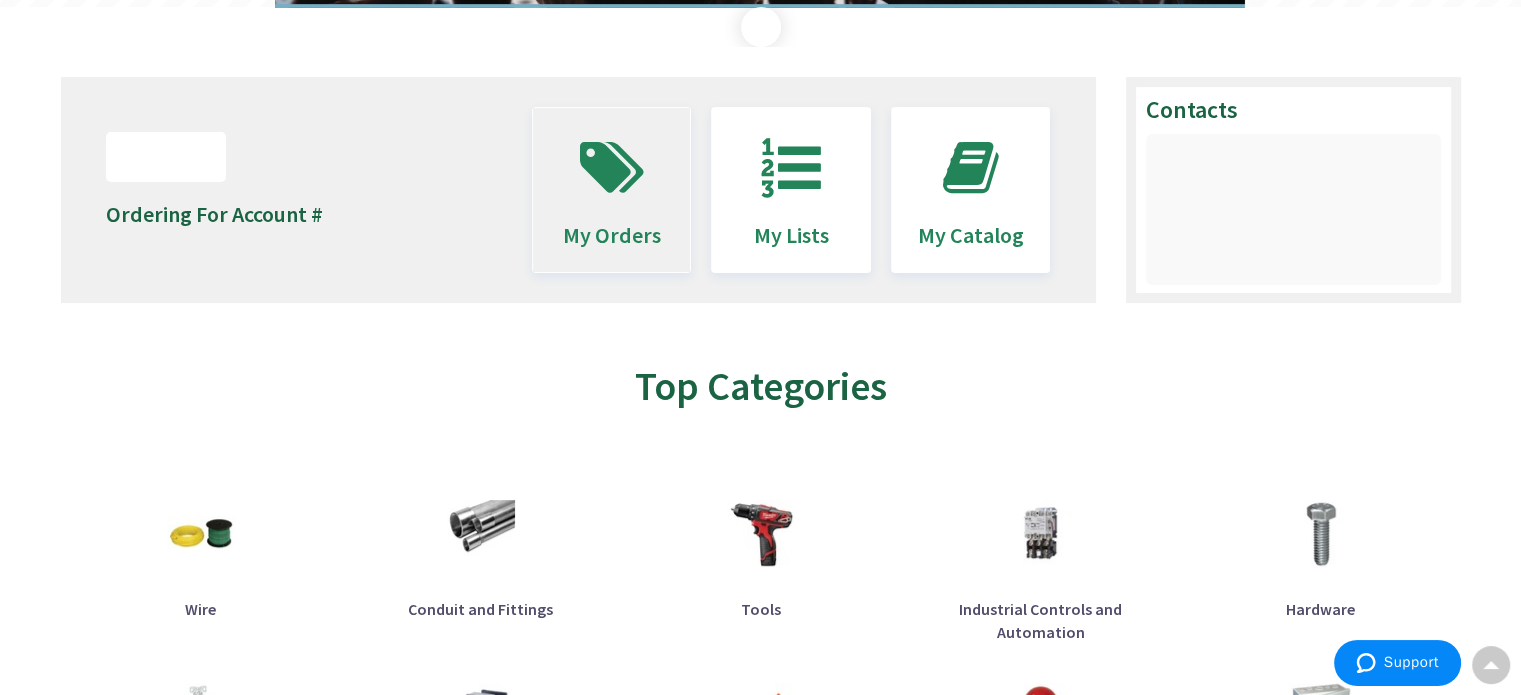 click at bounding box center [612, 168] 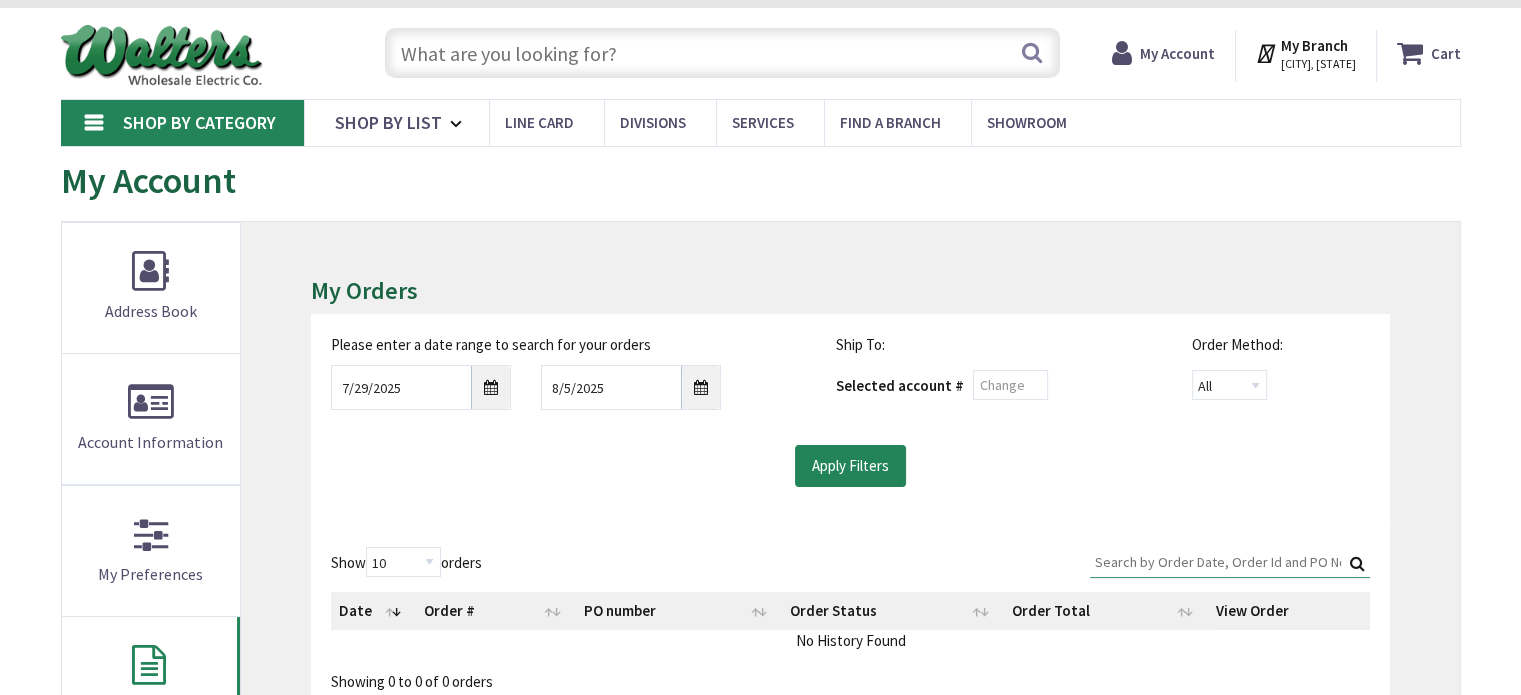 scroll, scrollTop: 324, scrollLeft: 0, axis: vertical 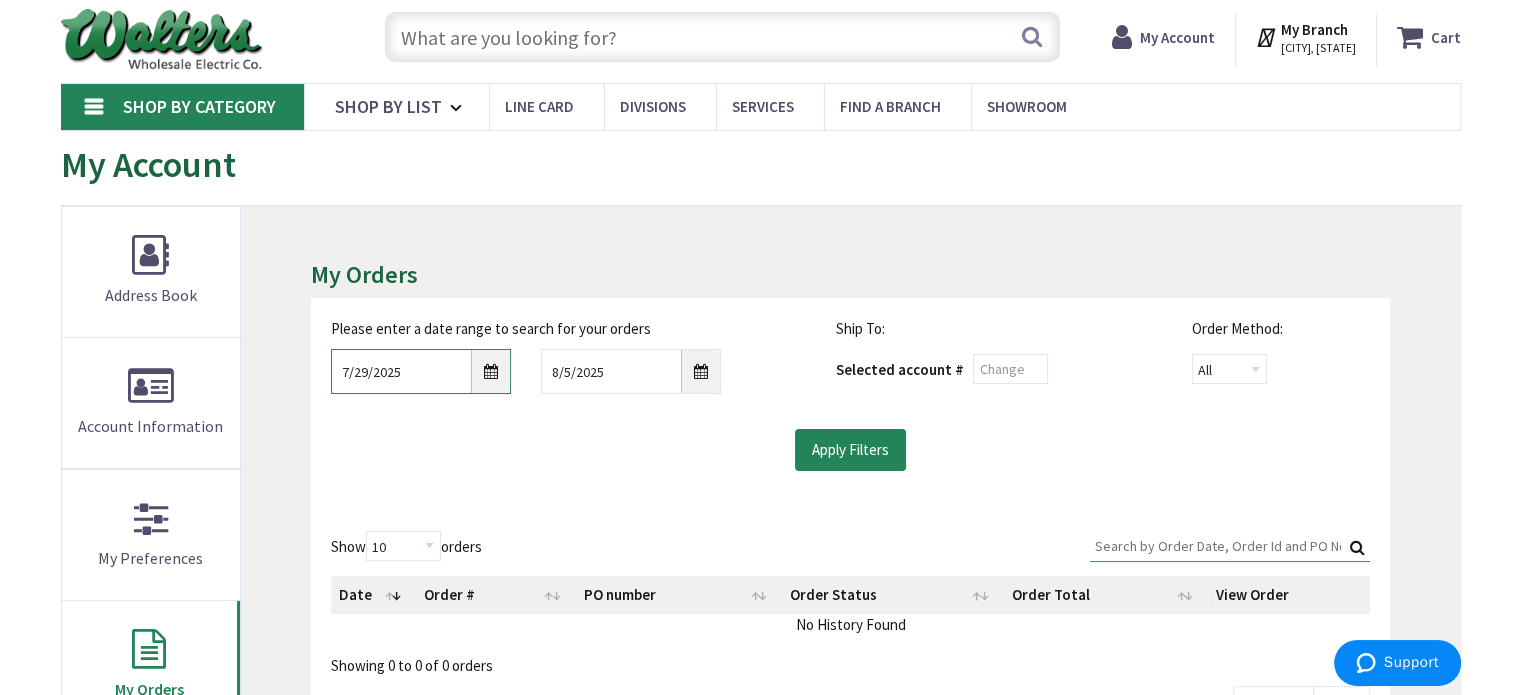 click on "7/29/2025" at bounding box center (421, 371) 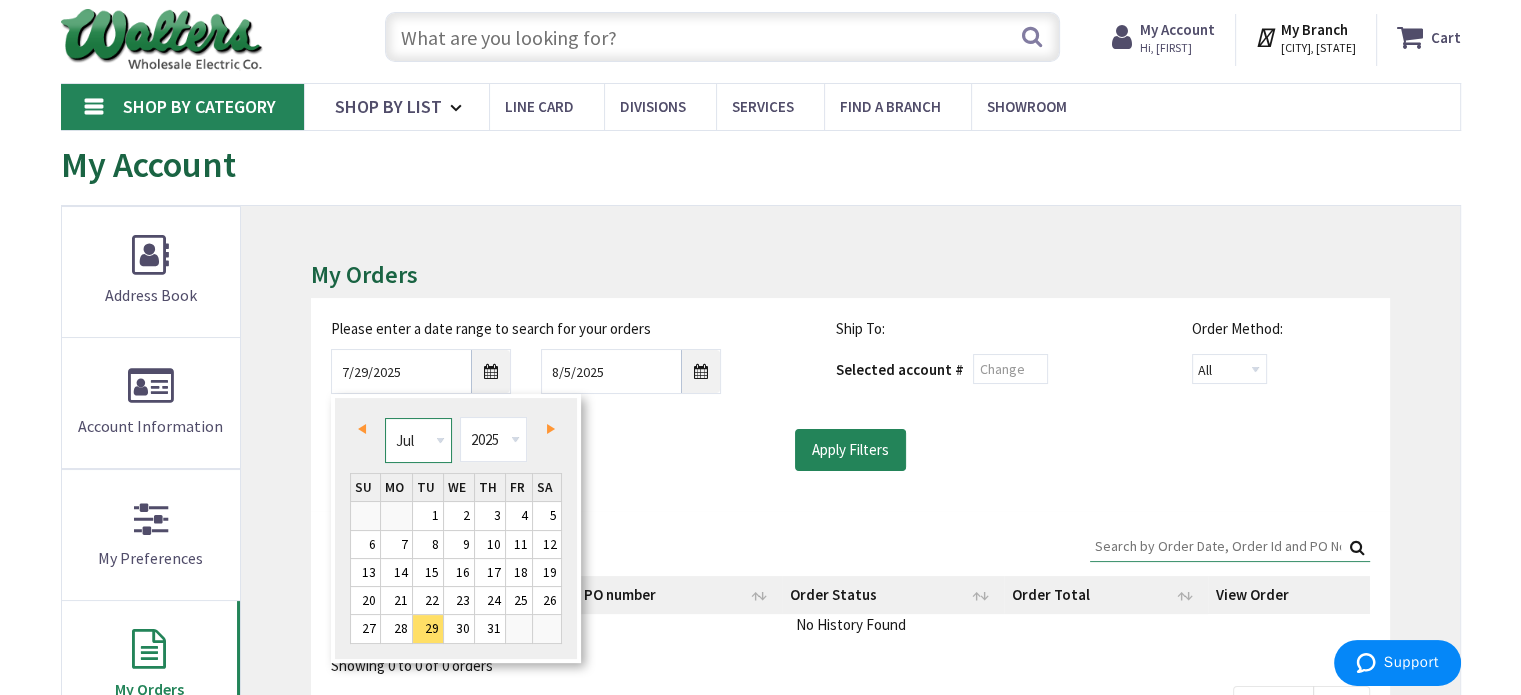 click on "Jan Feb Mar Apr May Jun Jul Aug Sep Oct Nov Dec" at bounding box center [418, 440] 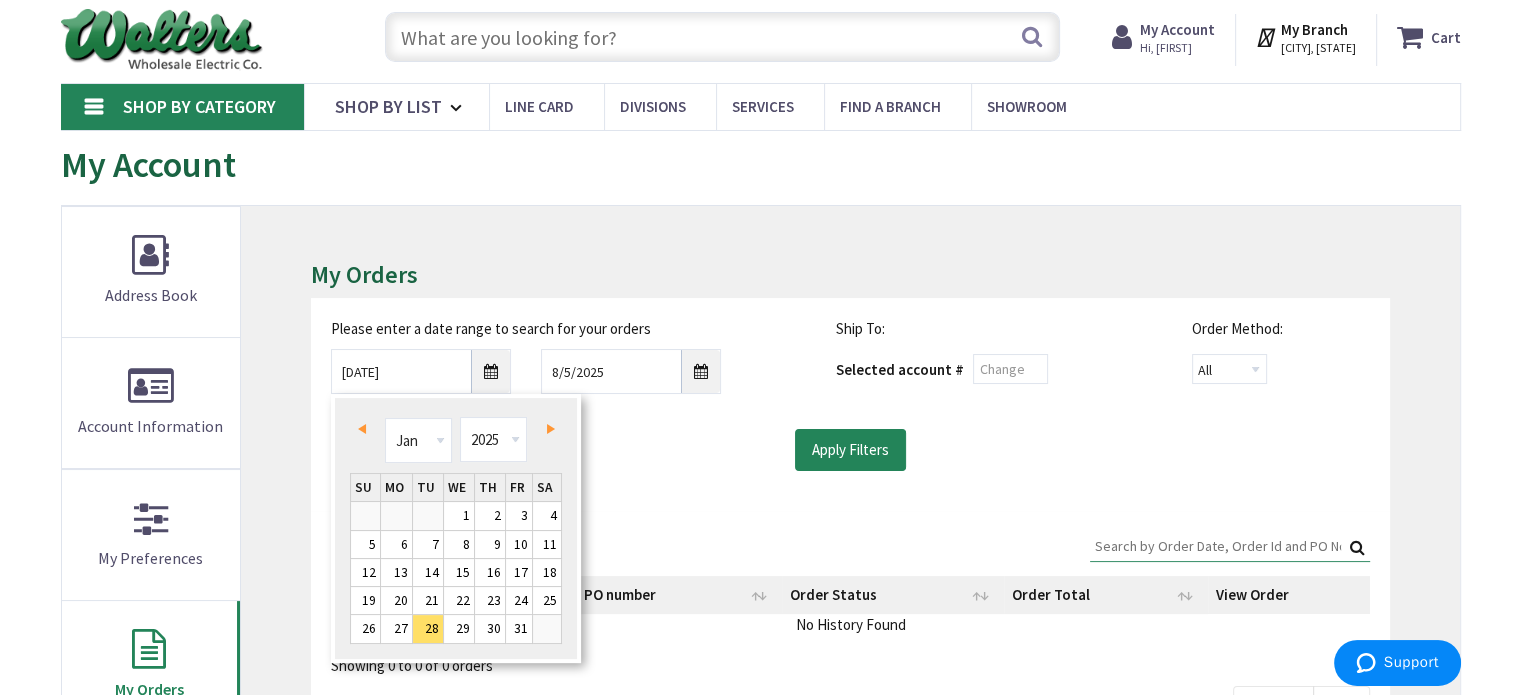 click on "1" at bounding box center [459, 515] 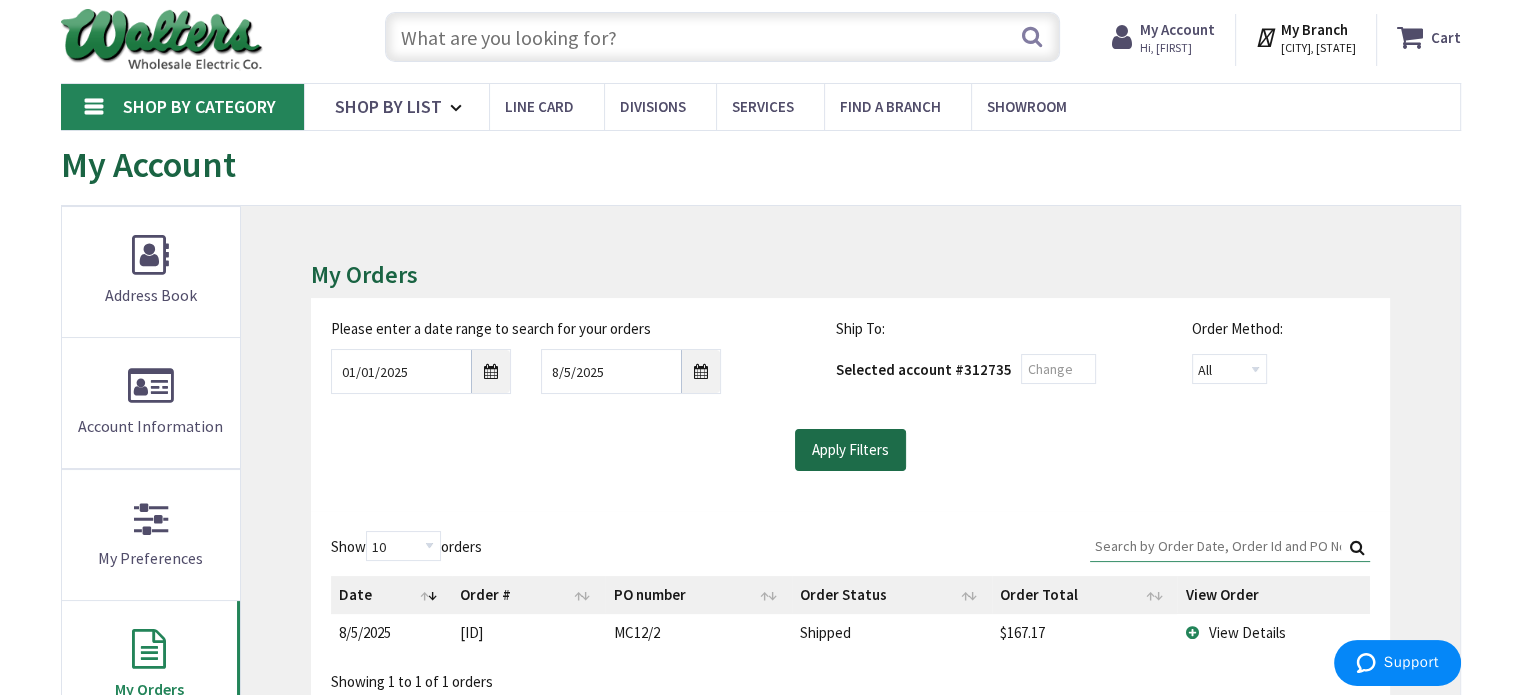 click on "Apply Filters" at bounding box center [850, 450] 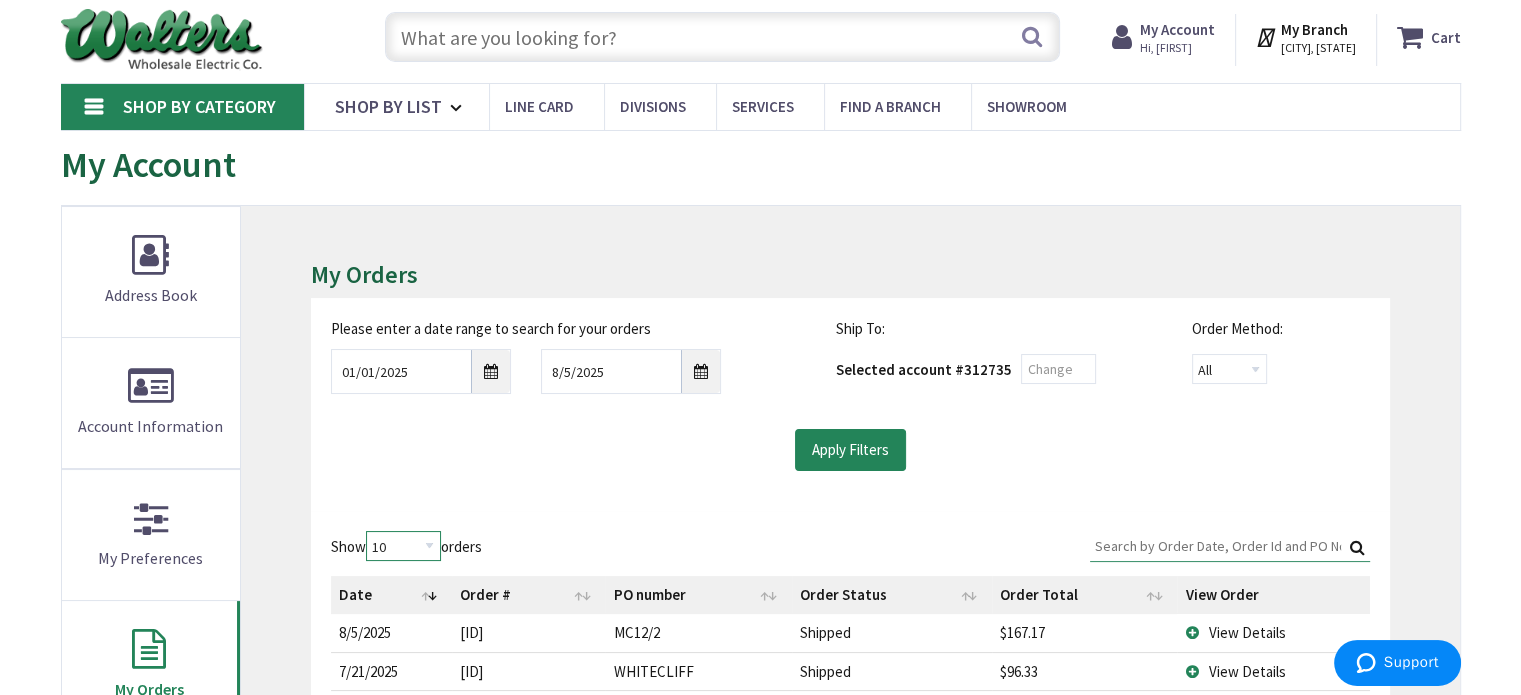click on "10 25 50 100" at bounding box center [403, 546] 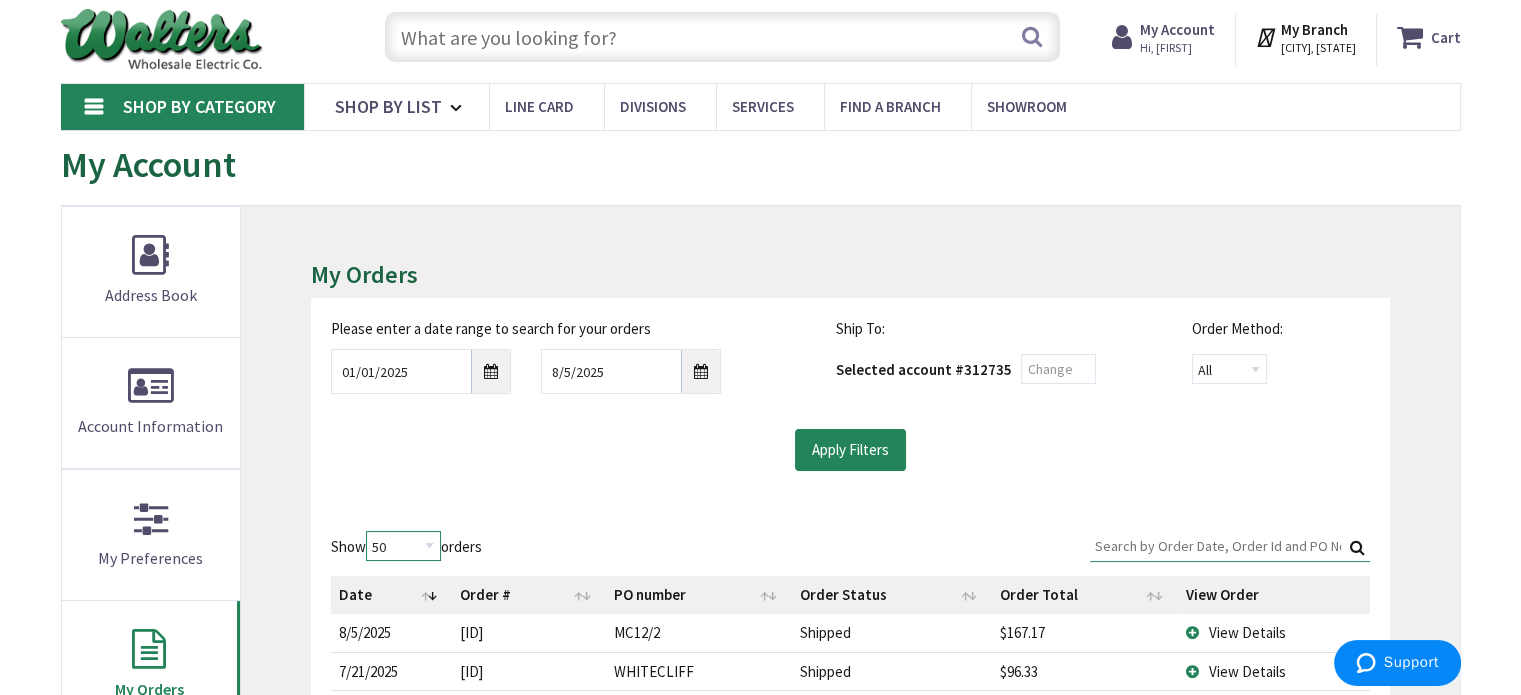 click on "10 25 50 100" at bounding box center [403, 546] 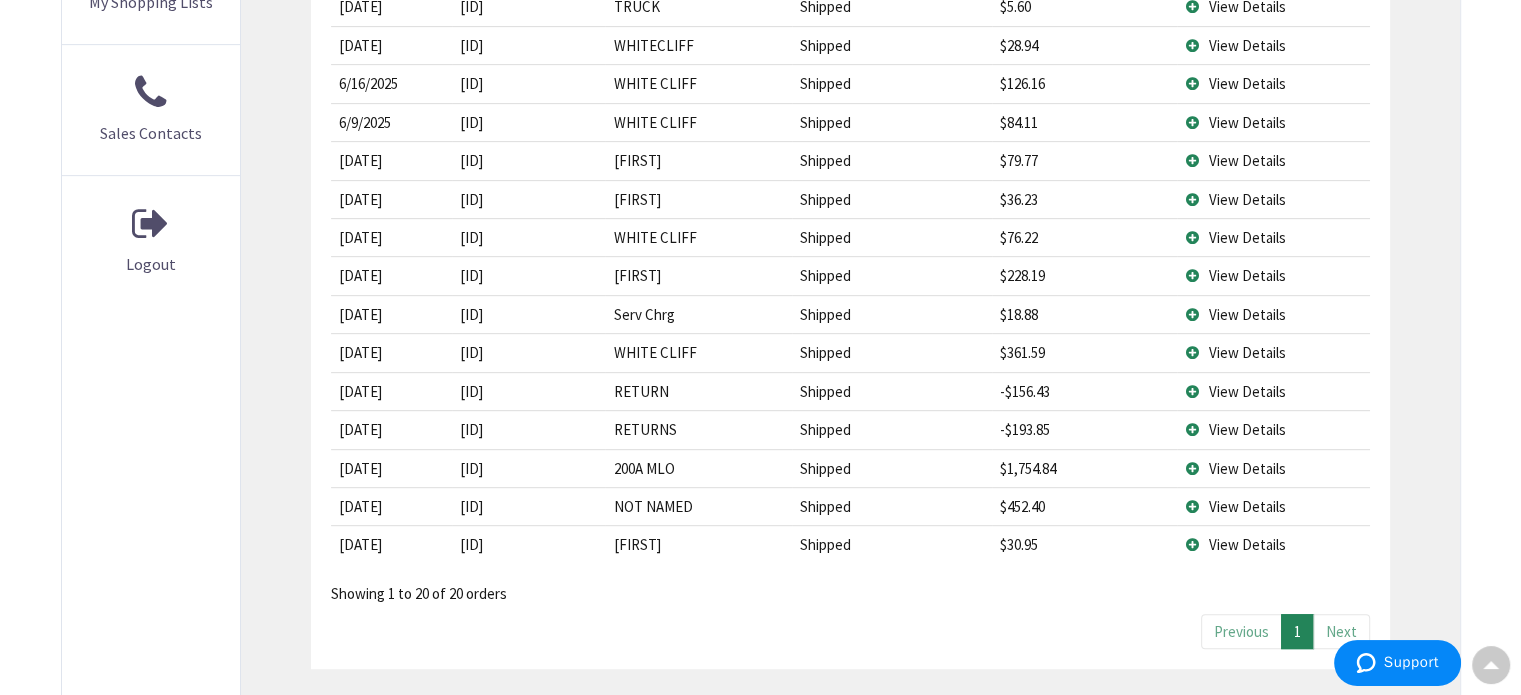 scroll, scrollTop: 864, scrollLeft: 0, axis: vertical 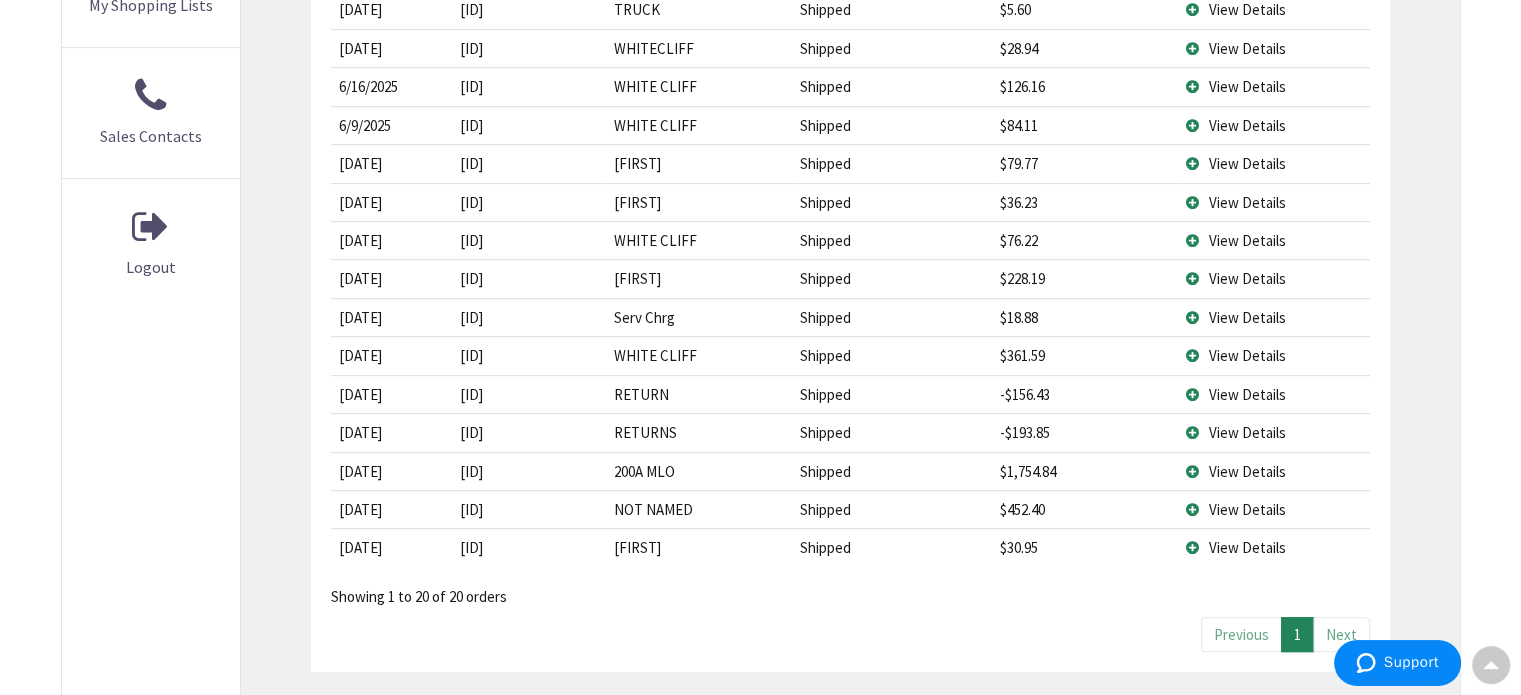 click on "View Details" at bounding box center [1246, 355] 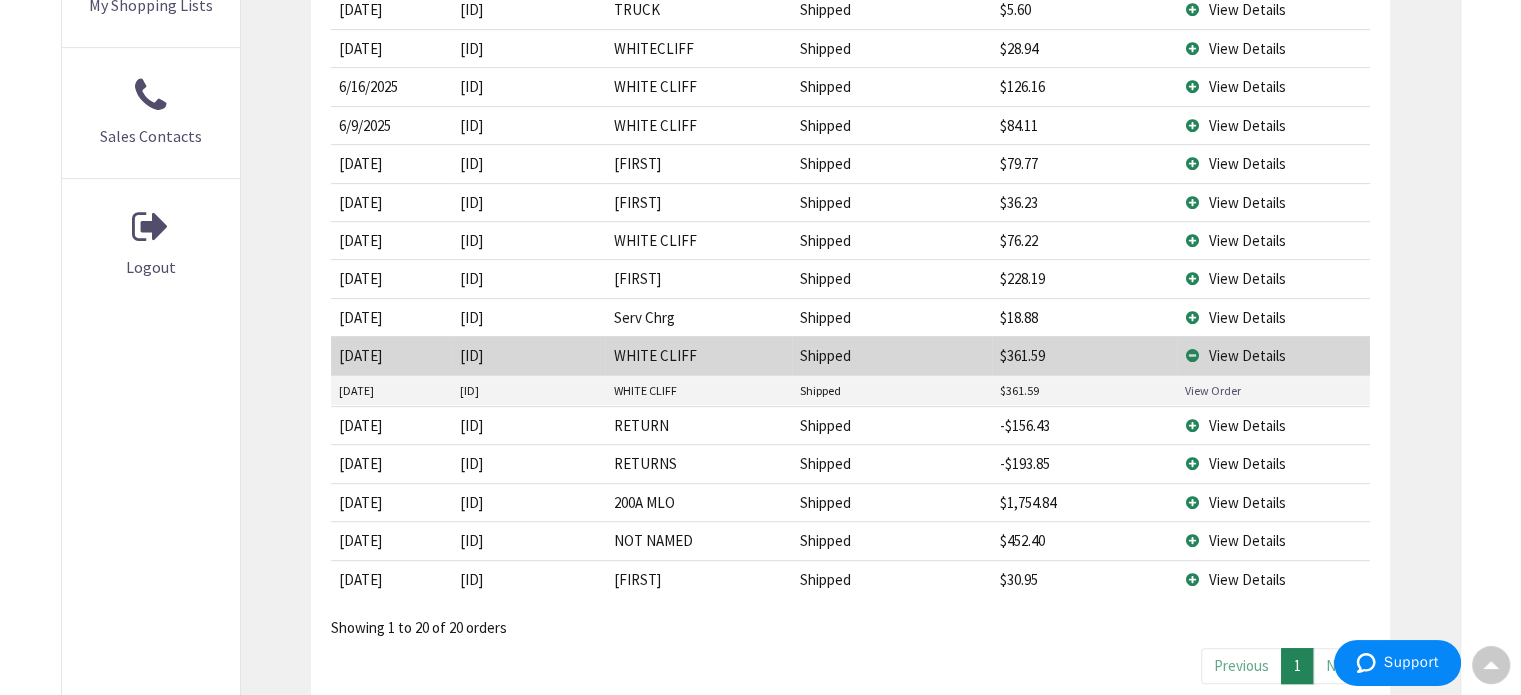 click on "View Order" at bounding box center [1213, 390] 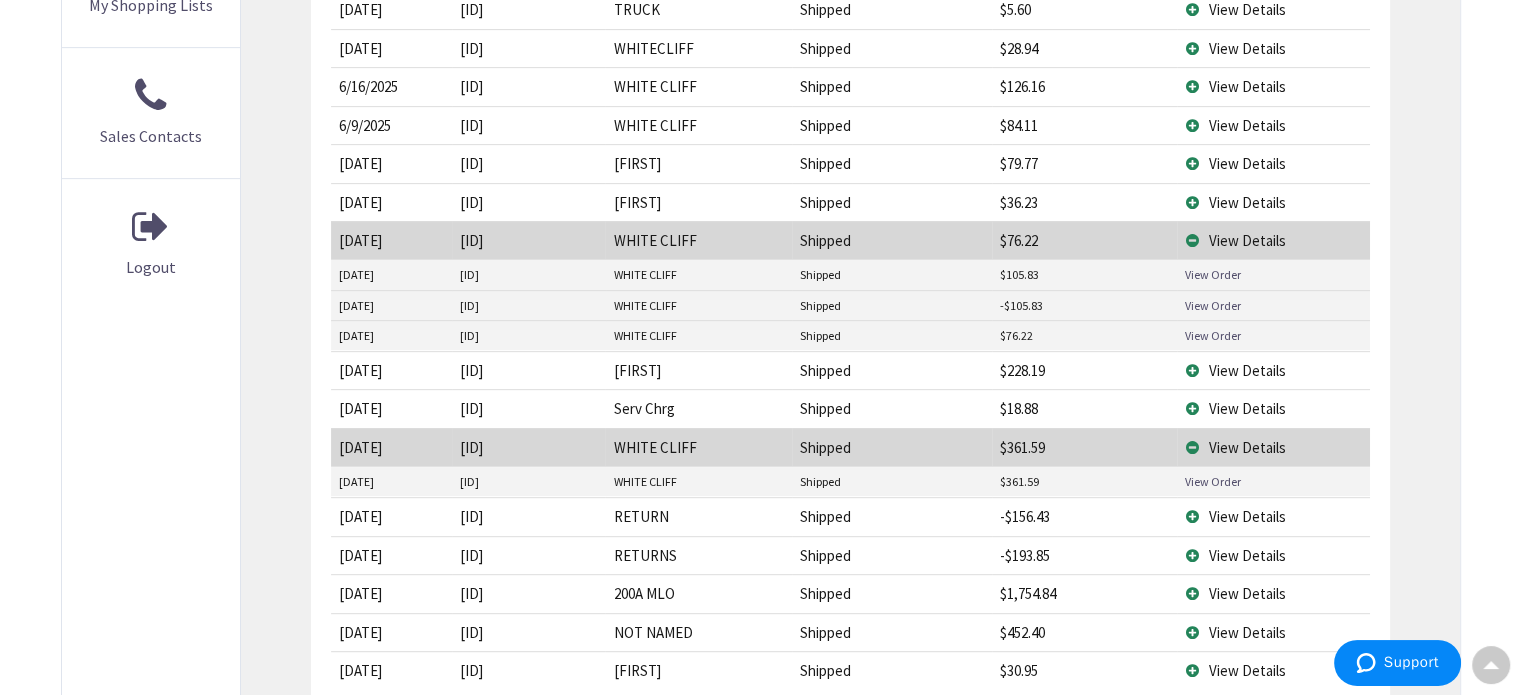 click on "View Order" at bounding box center [1213, 335] 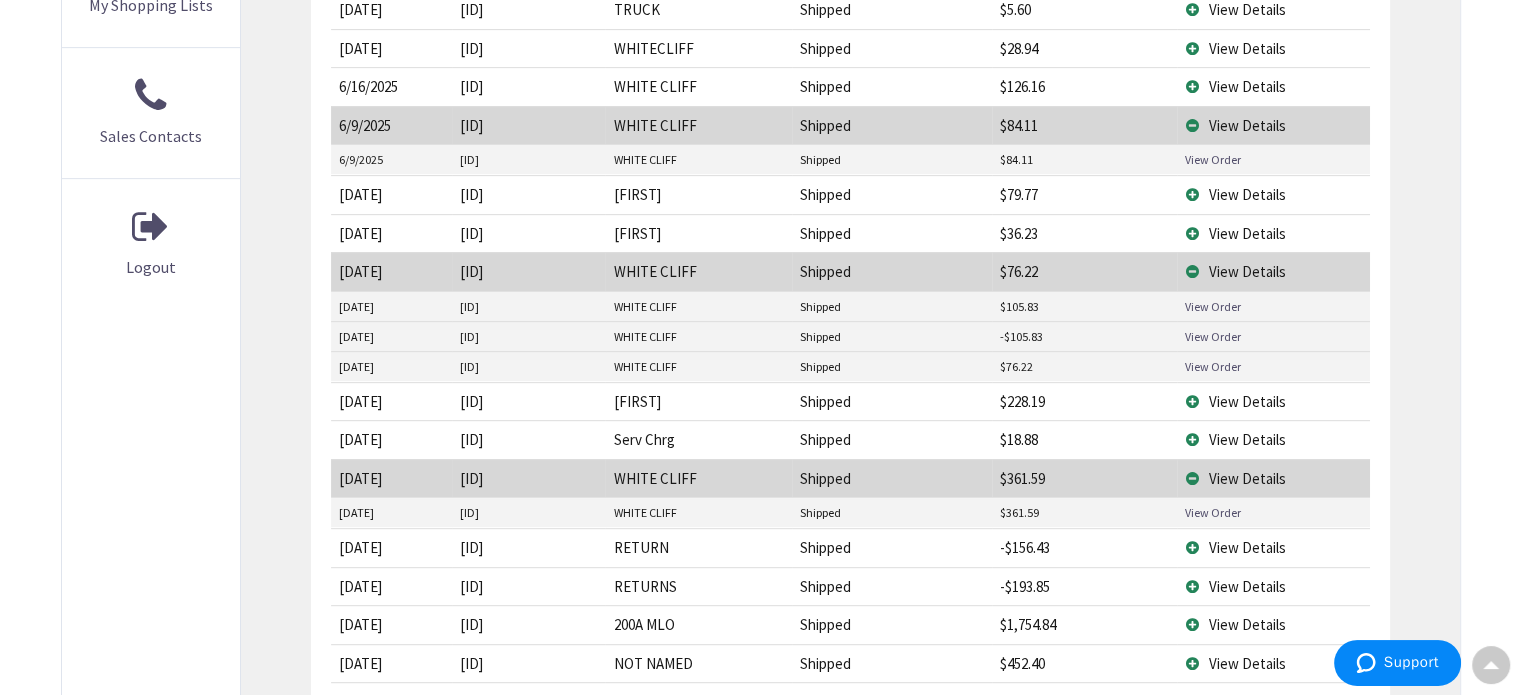 click on "View Order" at bounding box center [1213, 159] 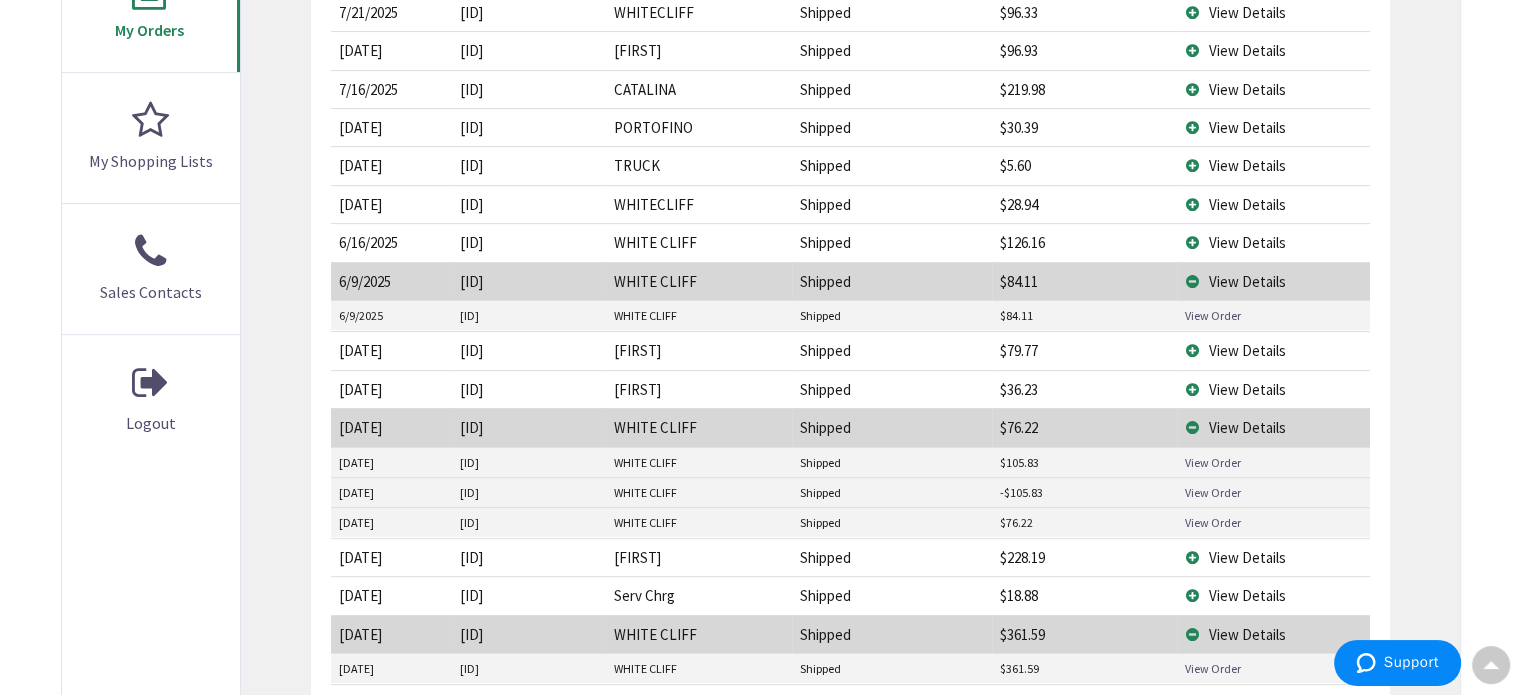 scroll, scrollTop: 705, scrollLeft: 0, axis: vertical 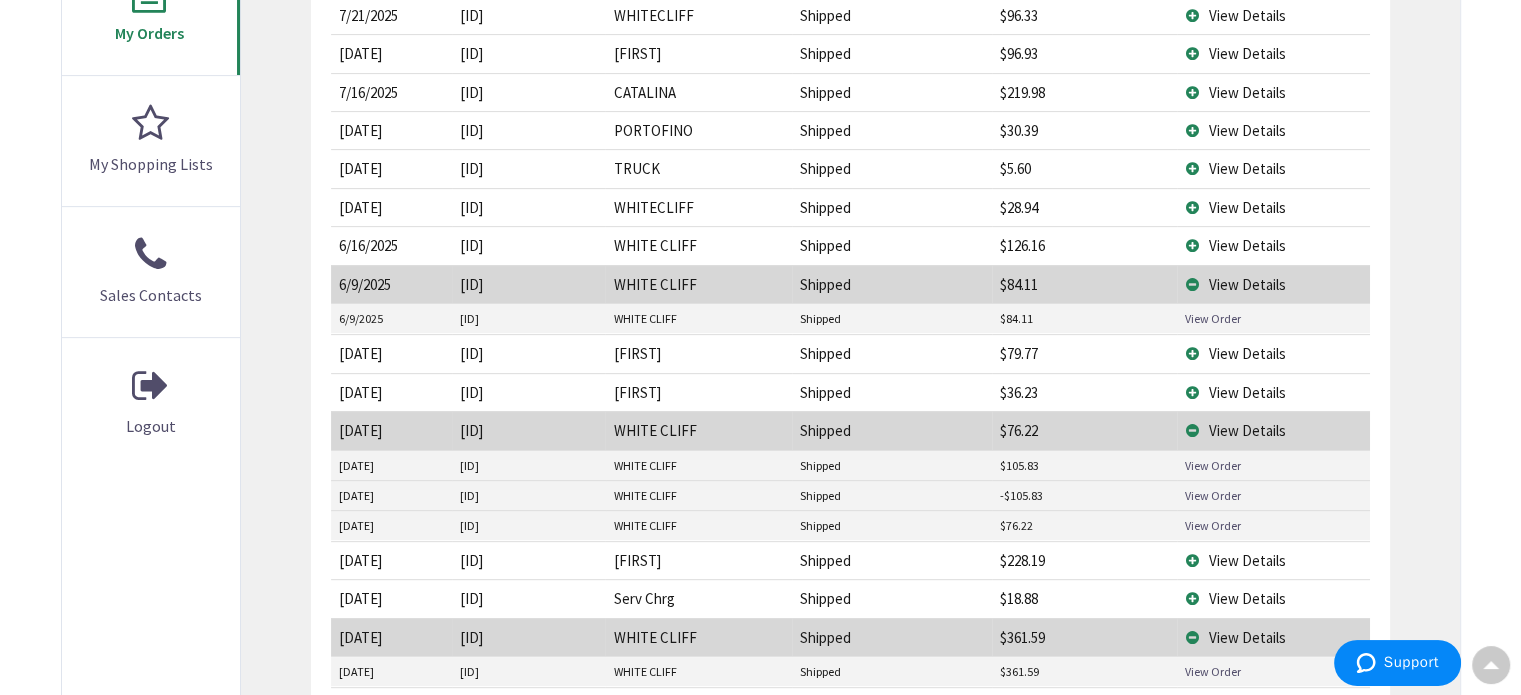 click on "View Details" at bounding box center (1246, 245) 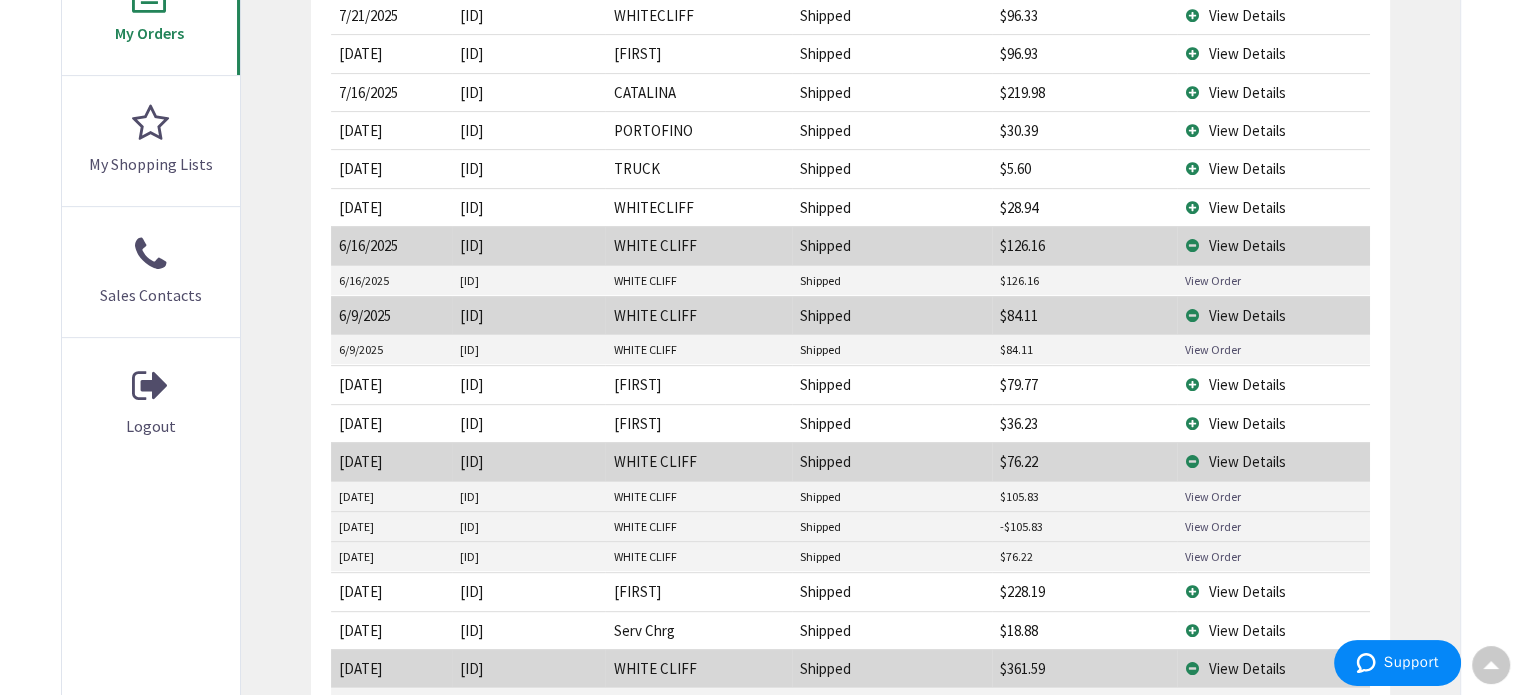 click on "View Order" at bounding box center [1213, 280] 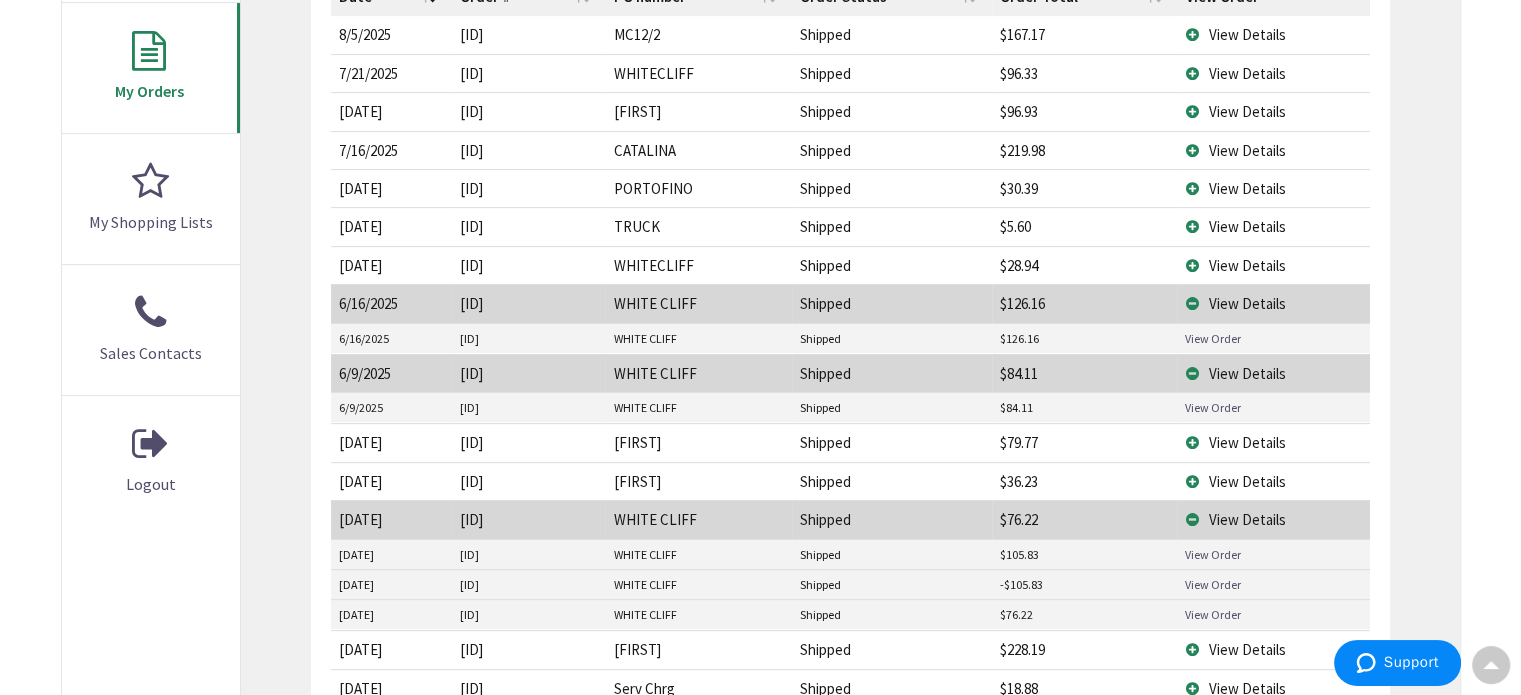 scroll, scrollTop: 645, scrollLeft: 0, axis: vertical 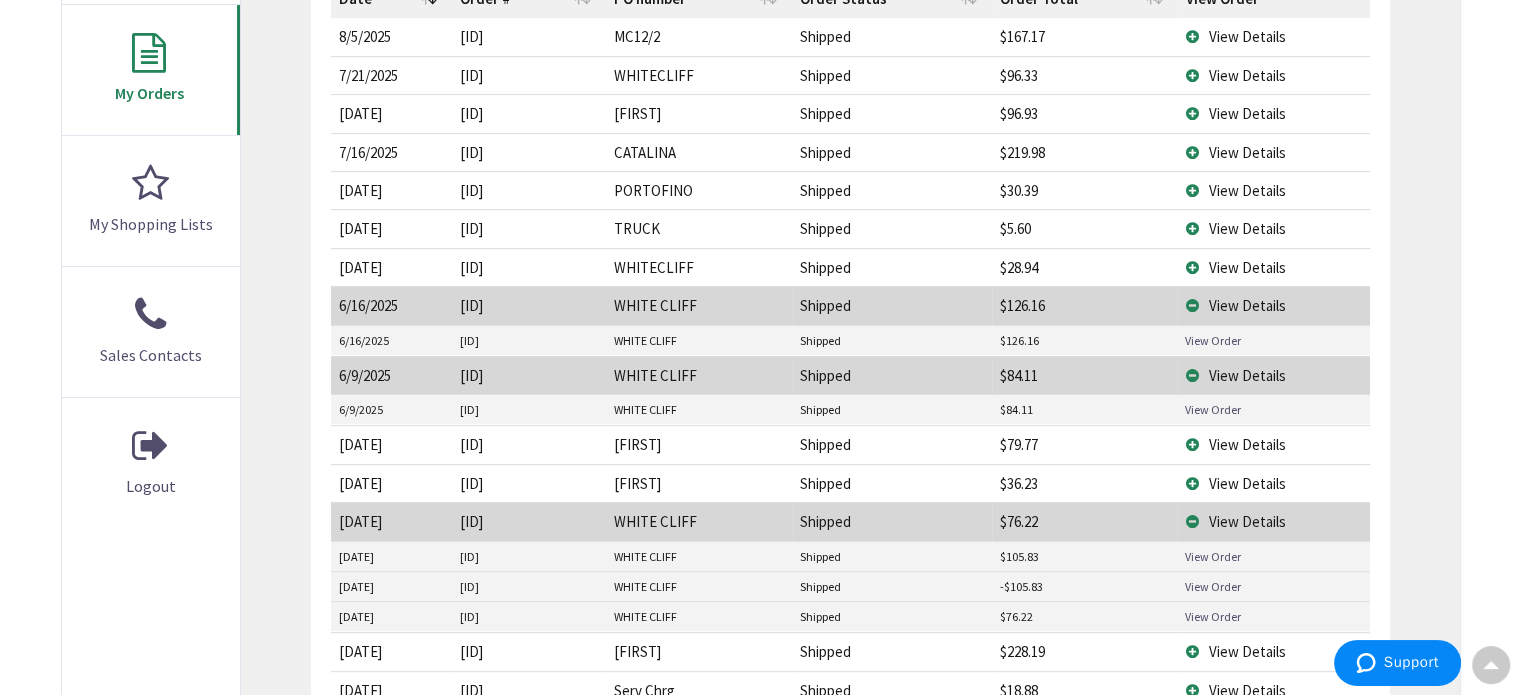 click on "View Details" at bounding box center [1246, 267] 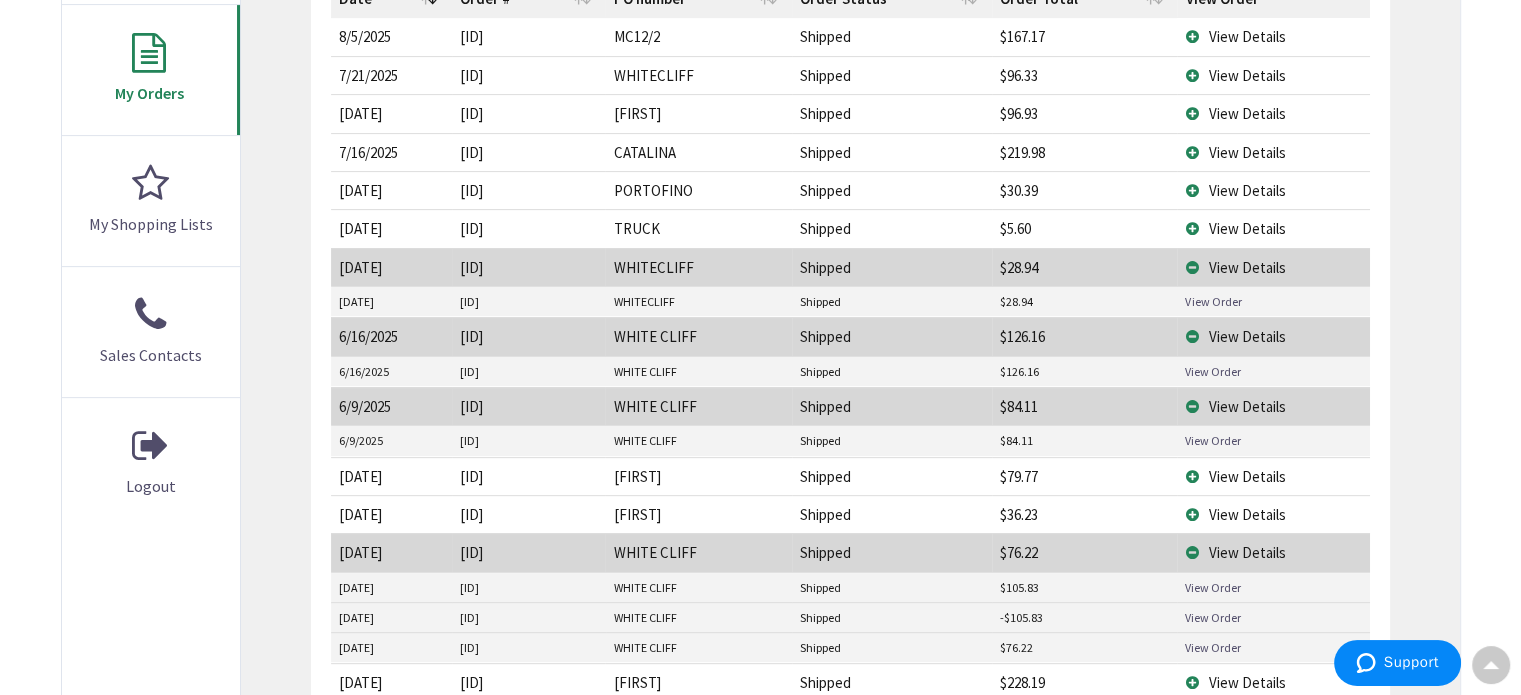 click on "View Order" at bounding box center [1213, 301] 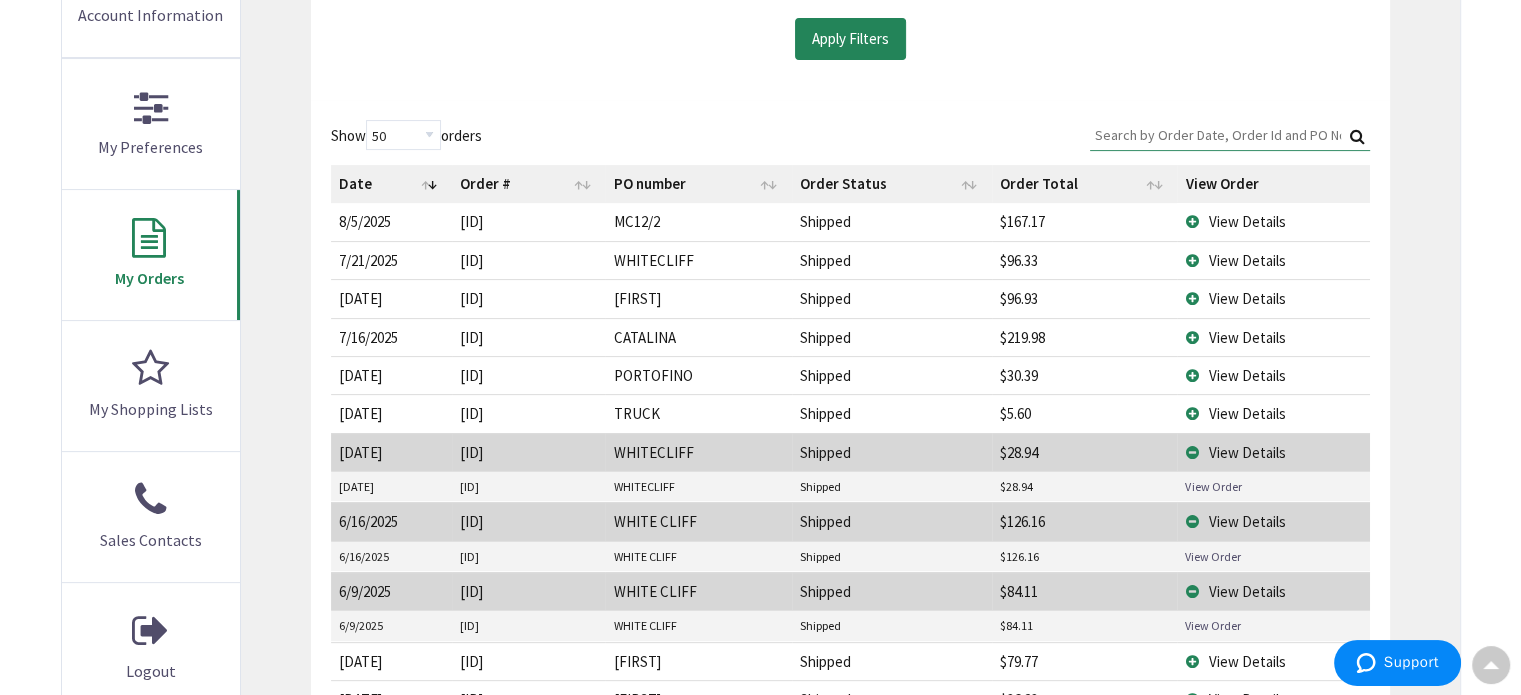 scroll, scrollTop: 456, scrollLeft: 0, axis: vertical 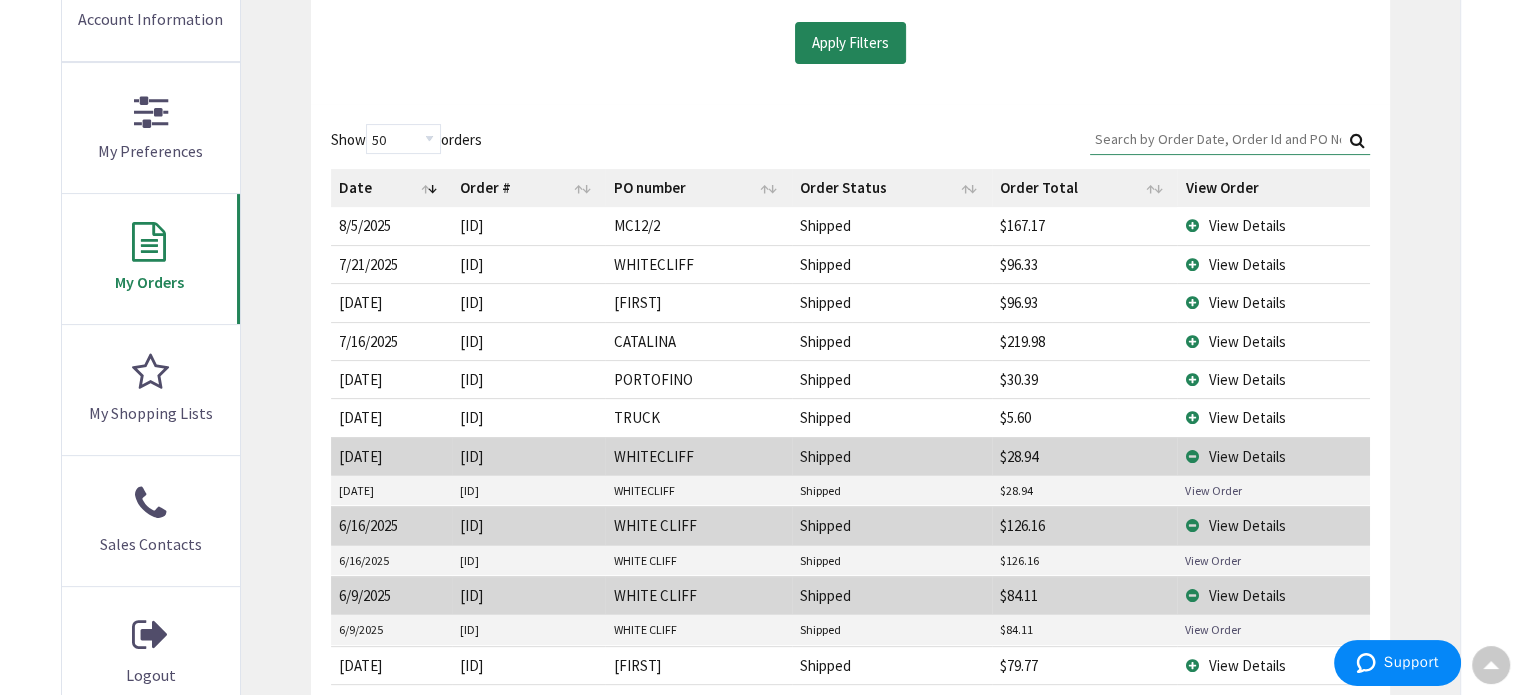 click on "View Details" at bounding box center [1246, 264] 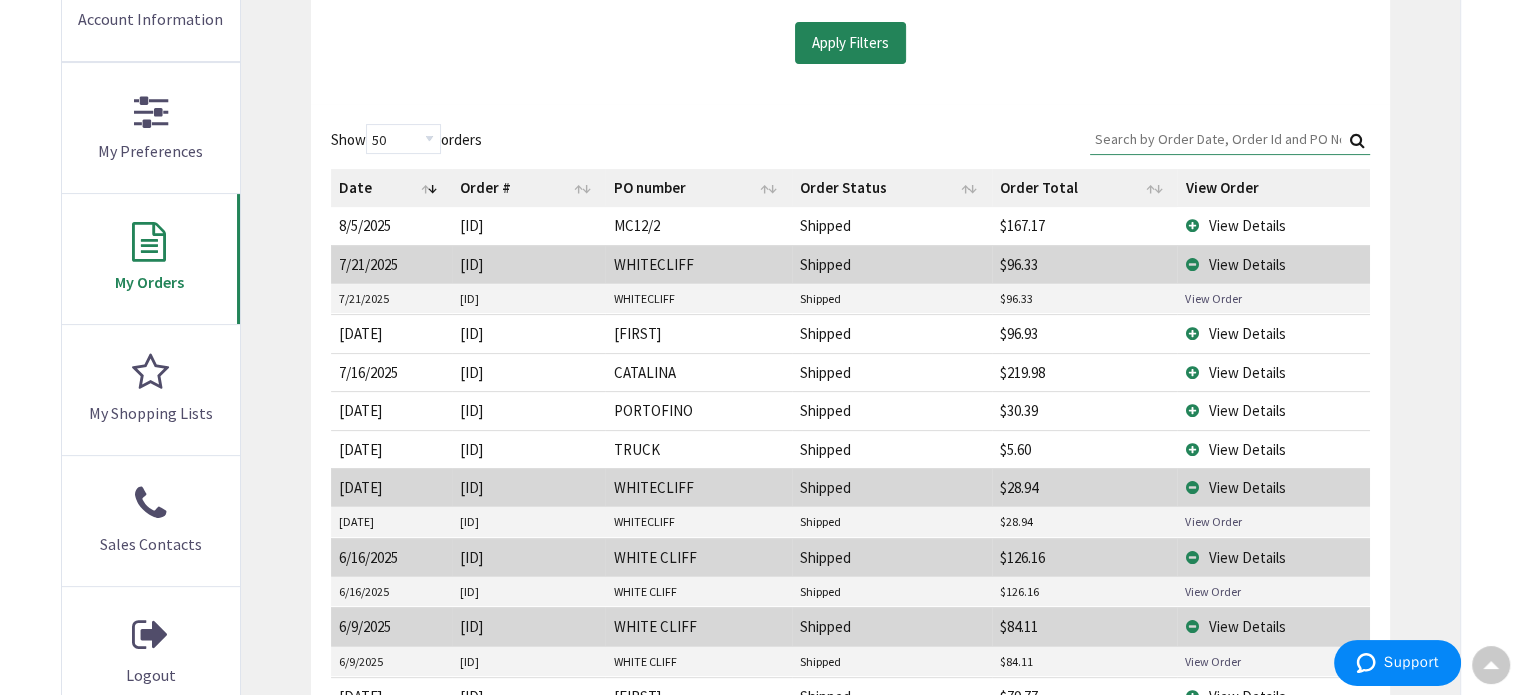 click on "View Order" at bounding box center [1213, 298] 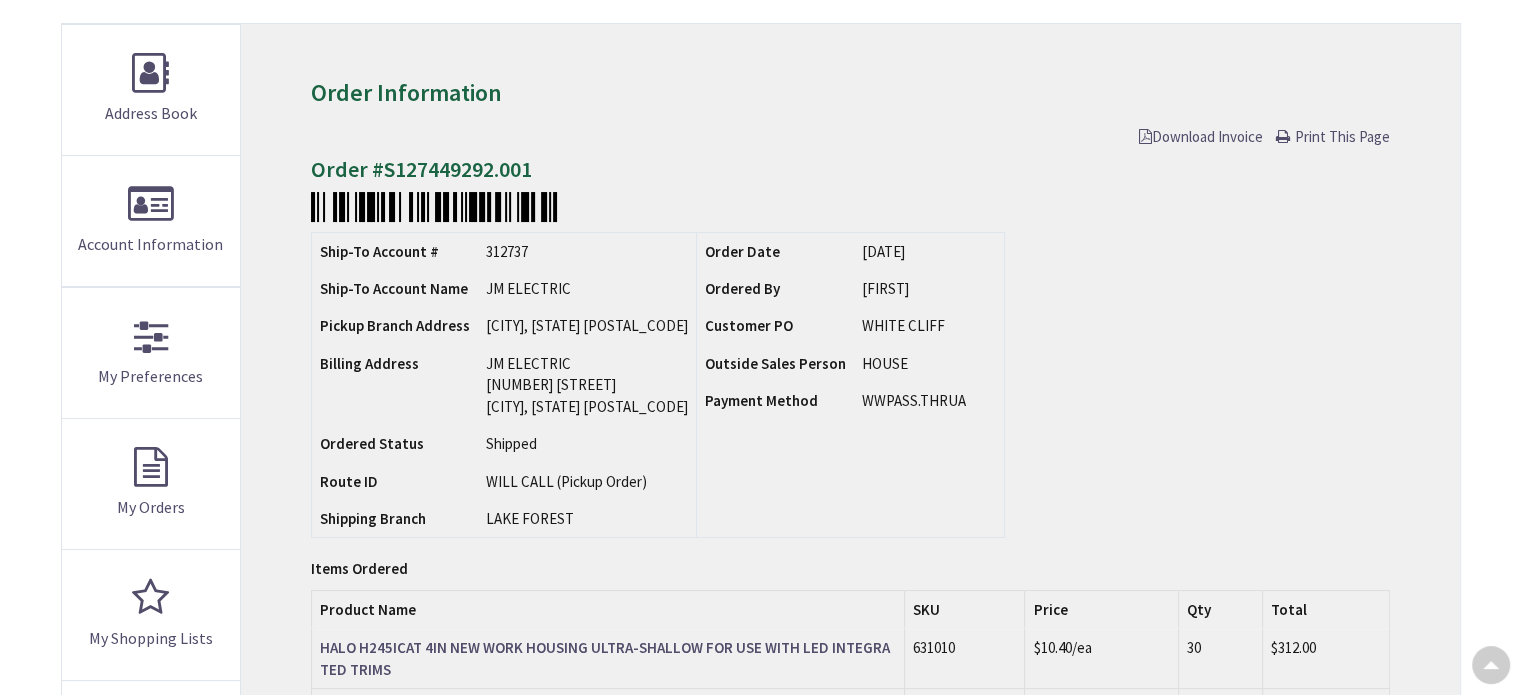 scroll, scrollTop: 584, scrollLeft: 0, axis: vertical 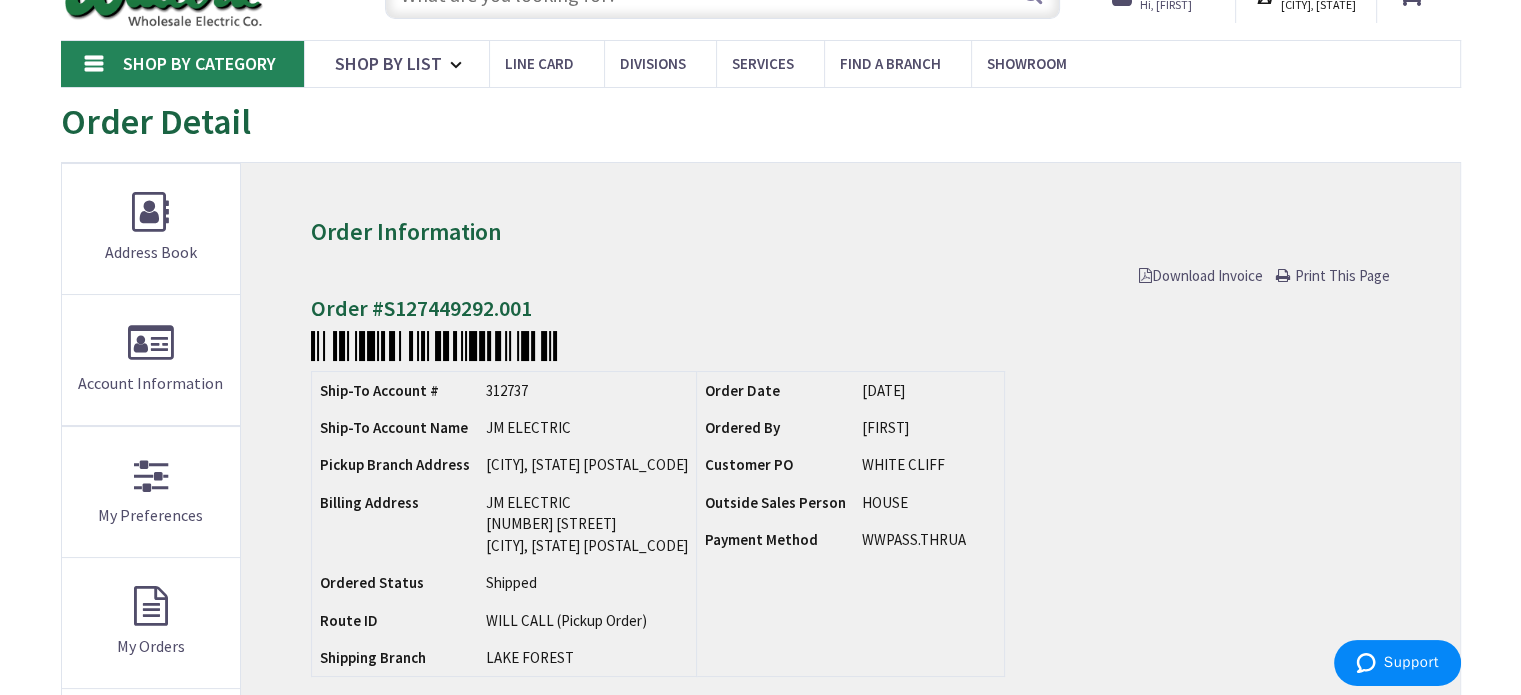 click on "Download Invoice" at bounding box center [1201, 275] 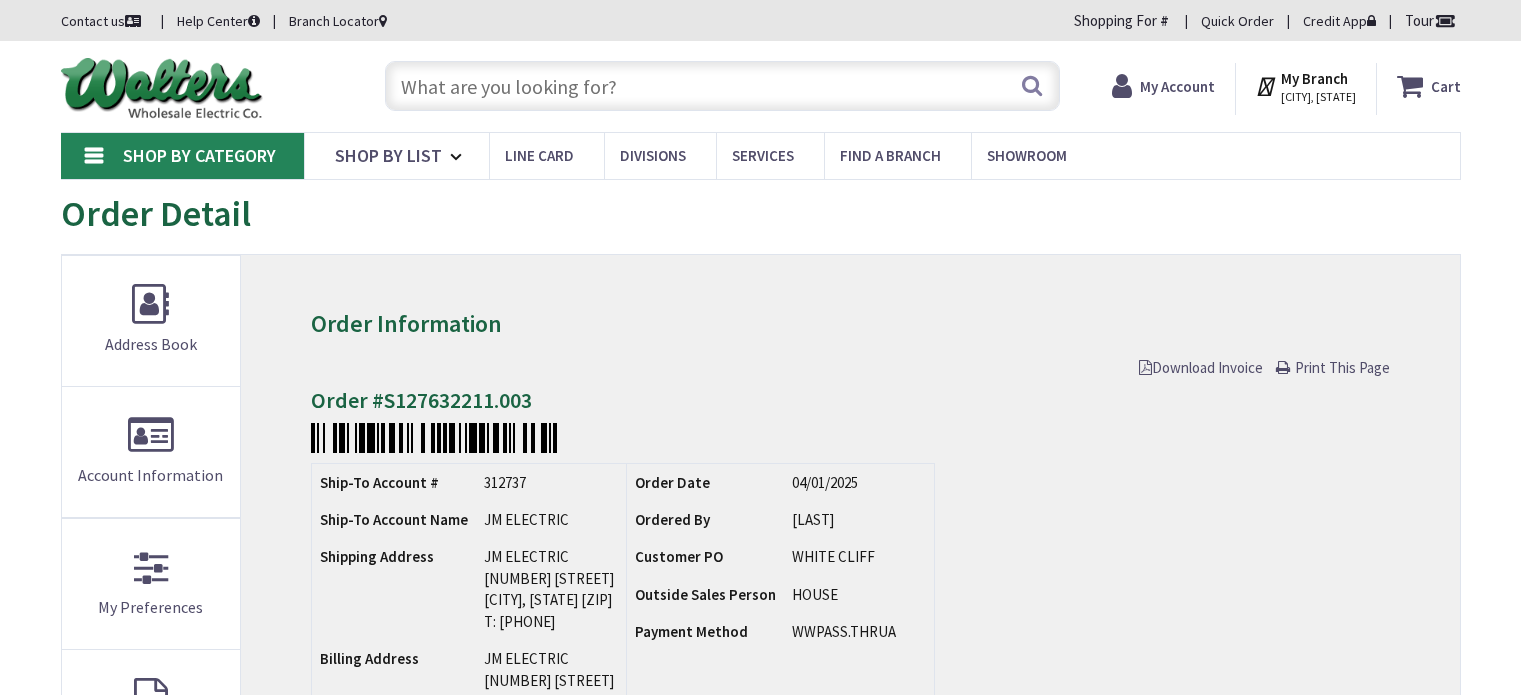 scroll, scrollTop: 0, scrollLeft: 0, axis: both 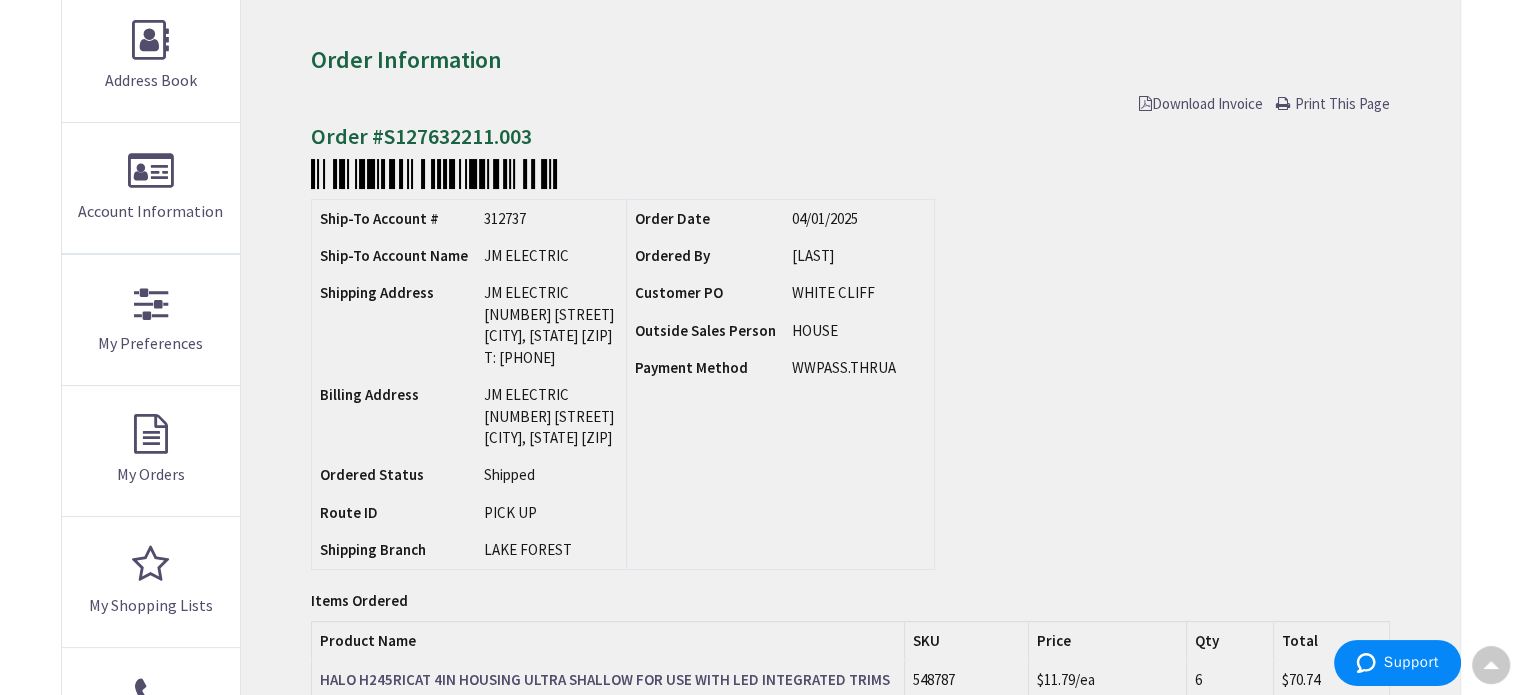 click on "Download Invoice" at bounding box center [1201, 103] 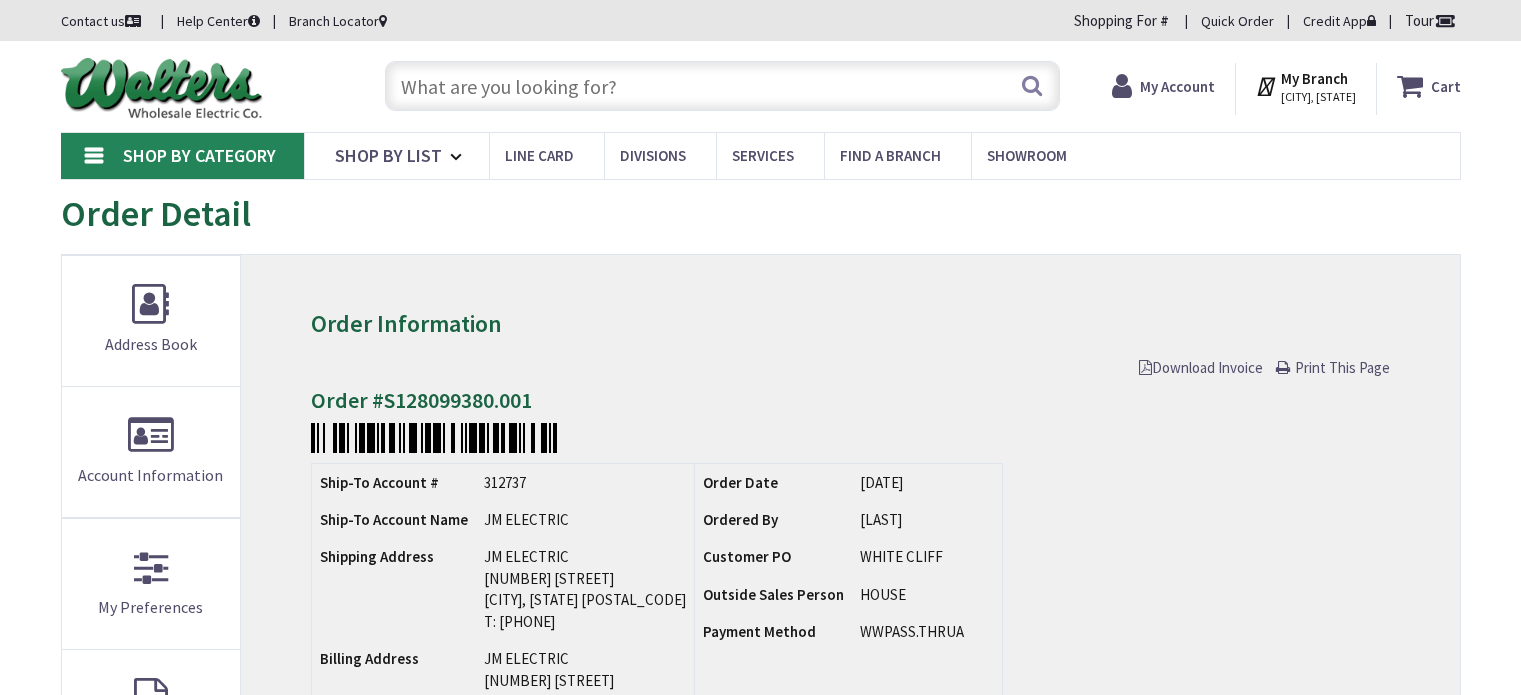 click on "Download Invoice" at bounding box center (1201, 367) 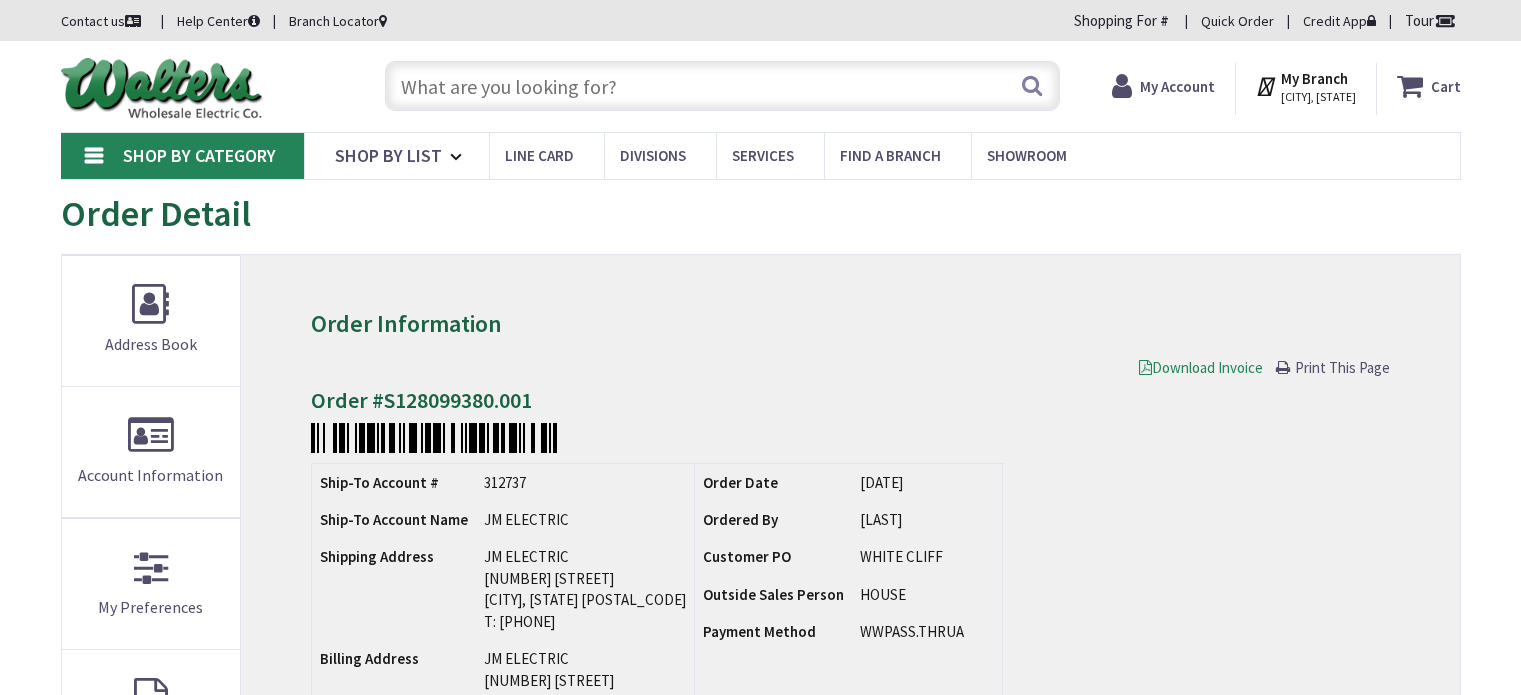 scroll, scrollTop: 0, scrollLeft: 0, axis: both 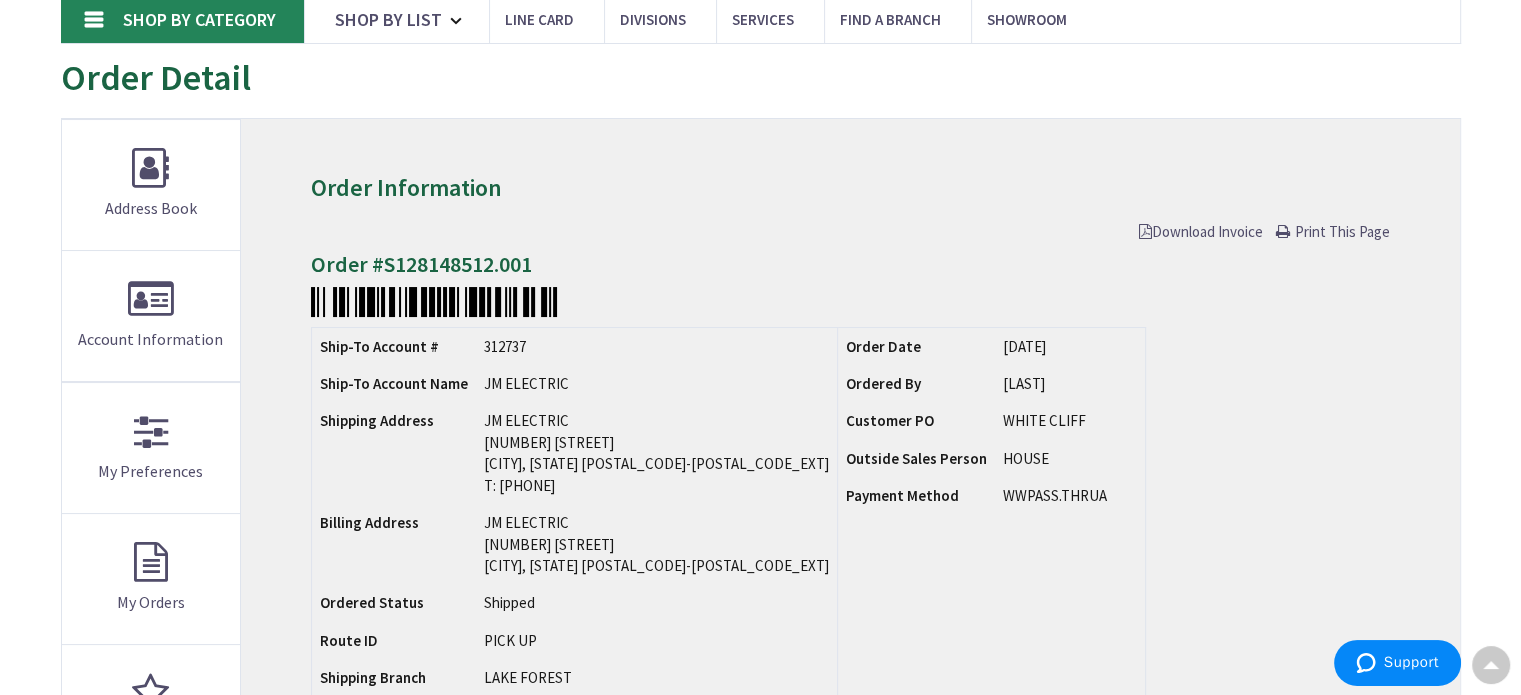 click on "Download Invoice" at bounding box center [1201, 231] 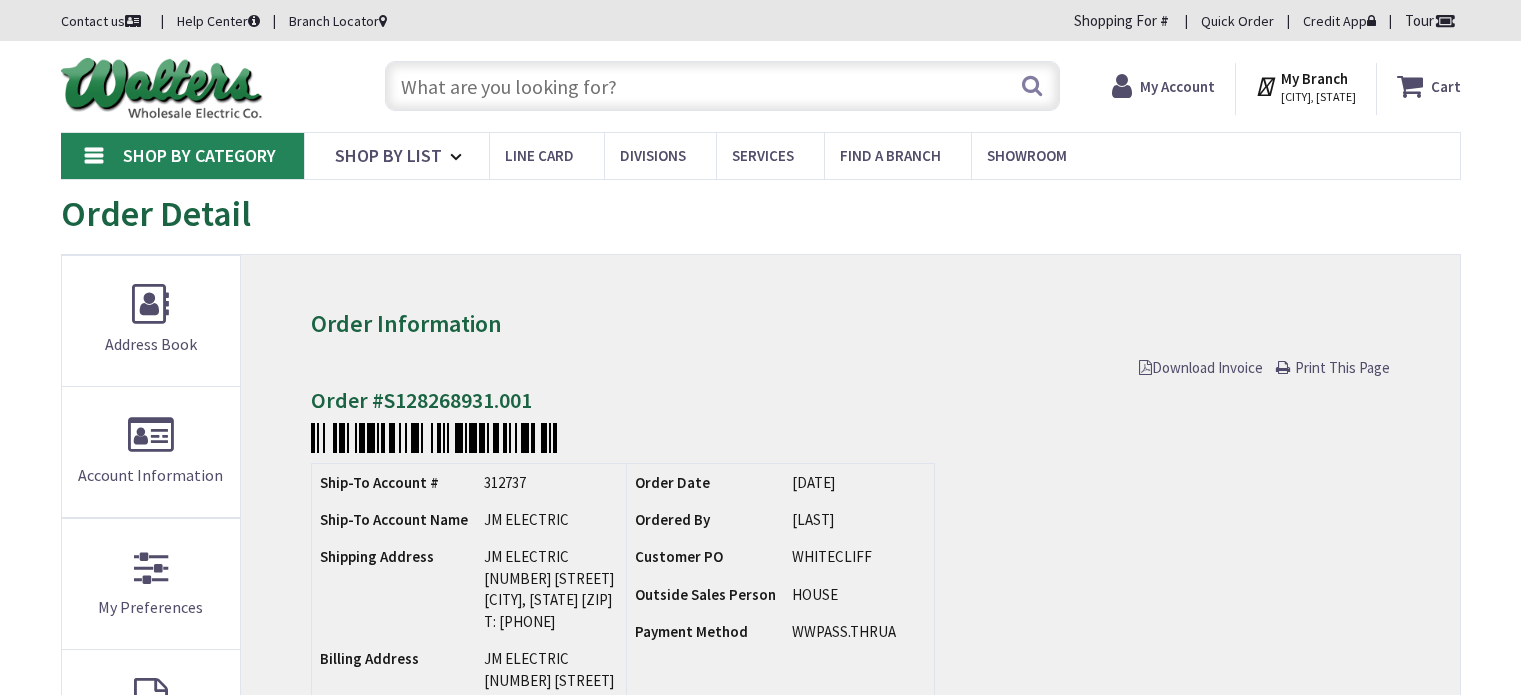 scroll, scrollTop: 0, scrollLeft: 0, axis: both 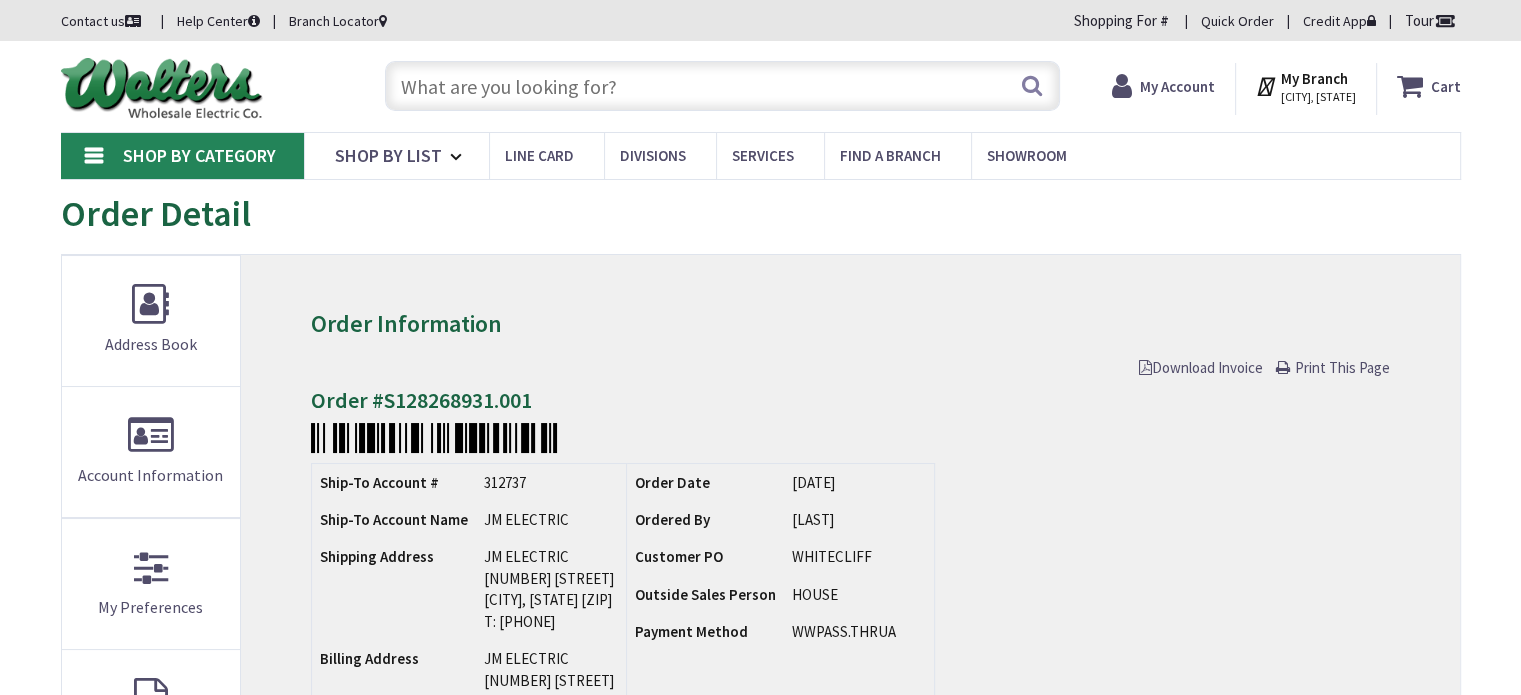 click on "Download Invoice" at bounding box center [1201, 367] 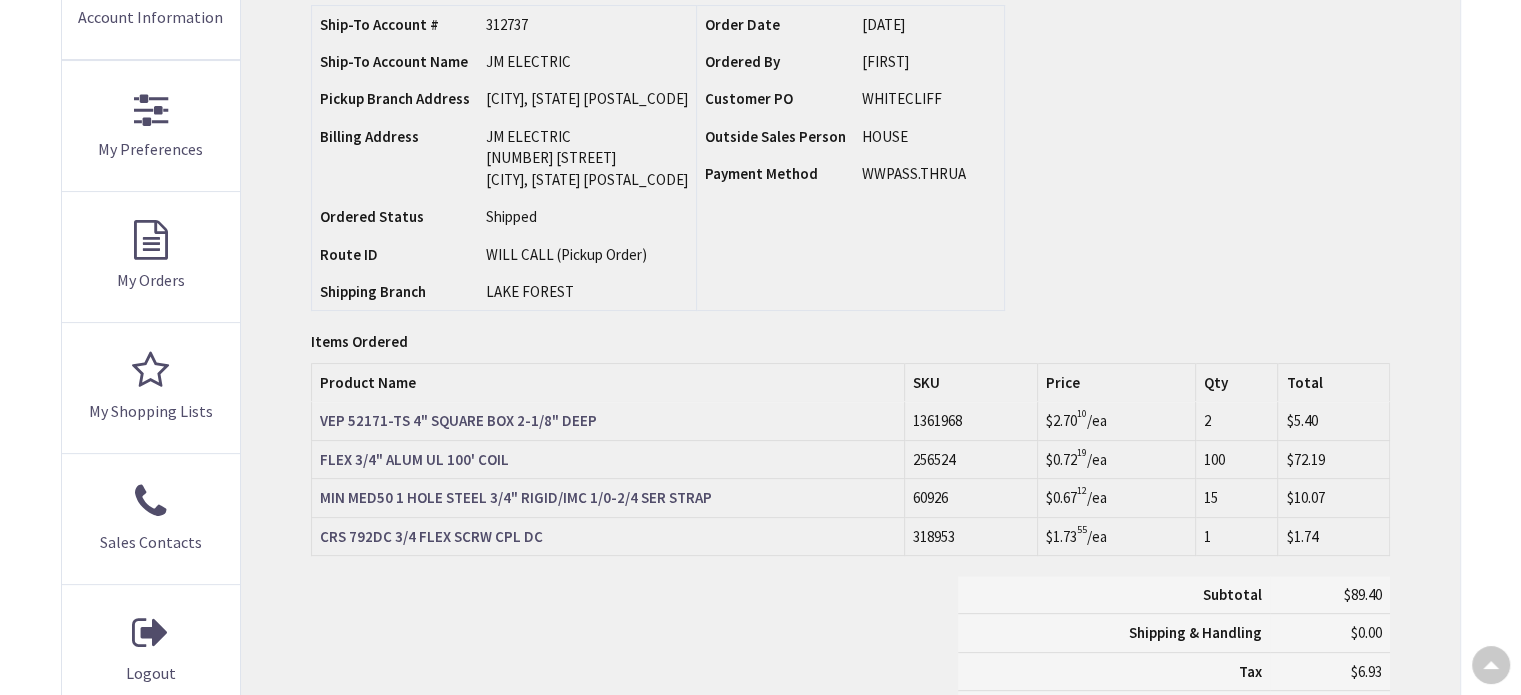 scroll, scrollTop: 0, scrollLeft: 0, axis: both 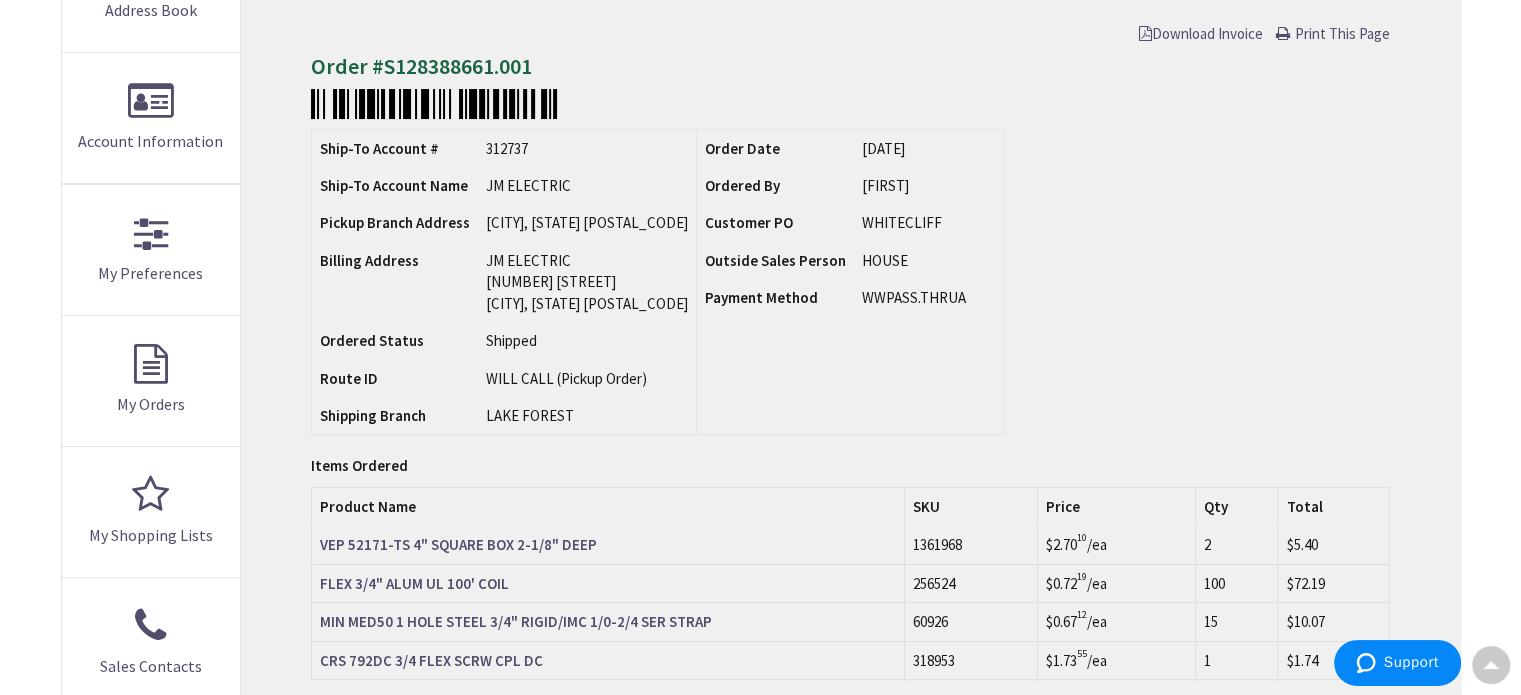 click on "Download Invoice" at bounding box center [1201, 33] 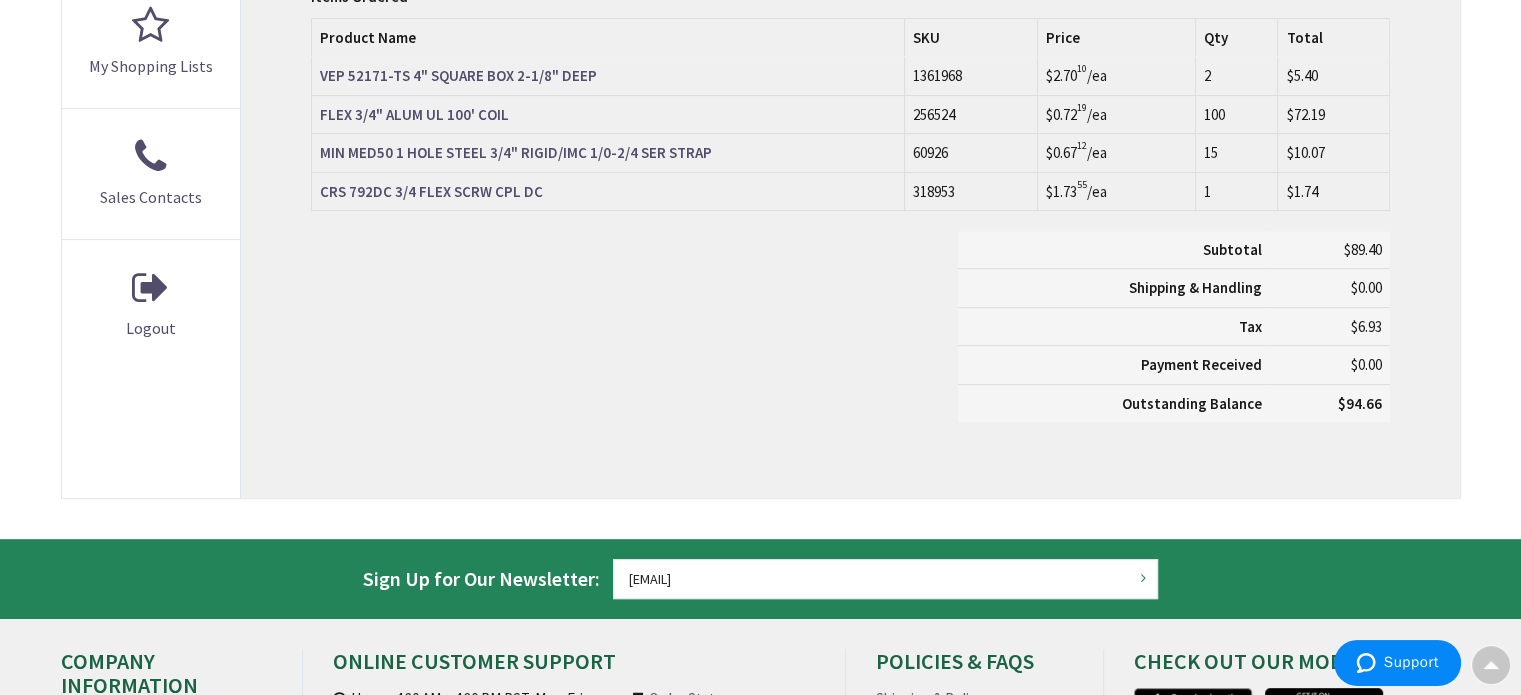 scroll, scrollTop: 801, scrollLeft: 0, axis: vertical 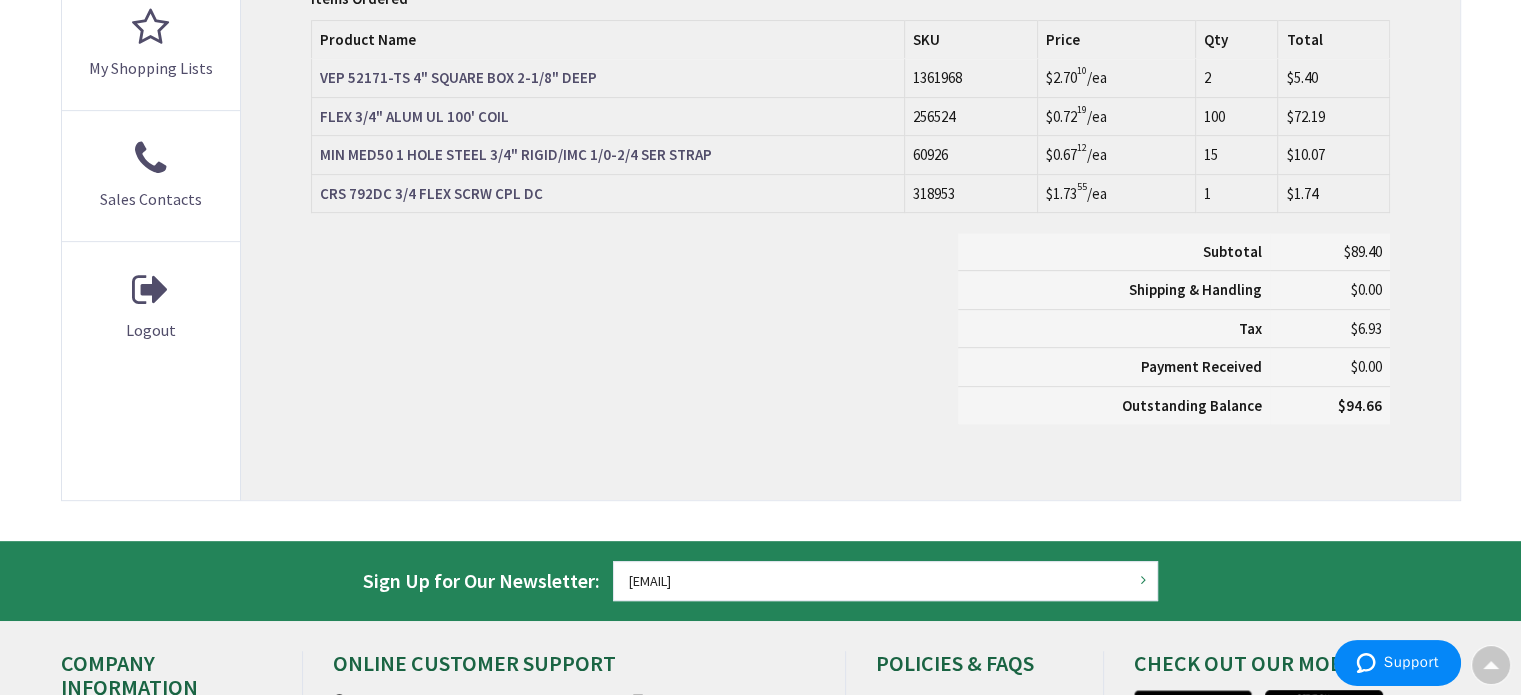 click on "My Account
Order Detail
Order Information
Download Invoice
Print This Page
Order #[ALPHANUMERIC]
Ship-To Account #
[NUMBER]
Ship-To Account Name
[ALPHANUMERIC]
Pickup Branch Address
Route ID  SKU" at bounding box center (761, -41) 